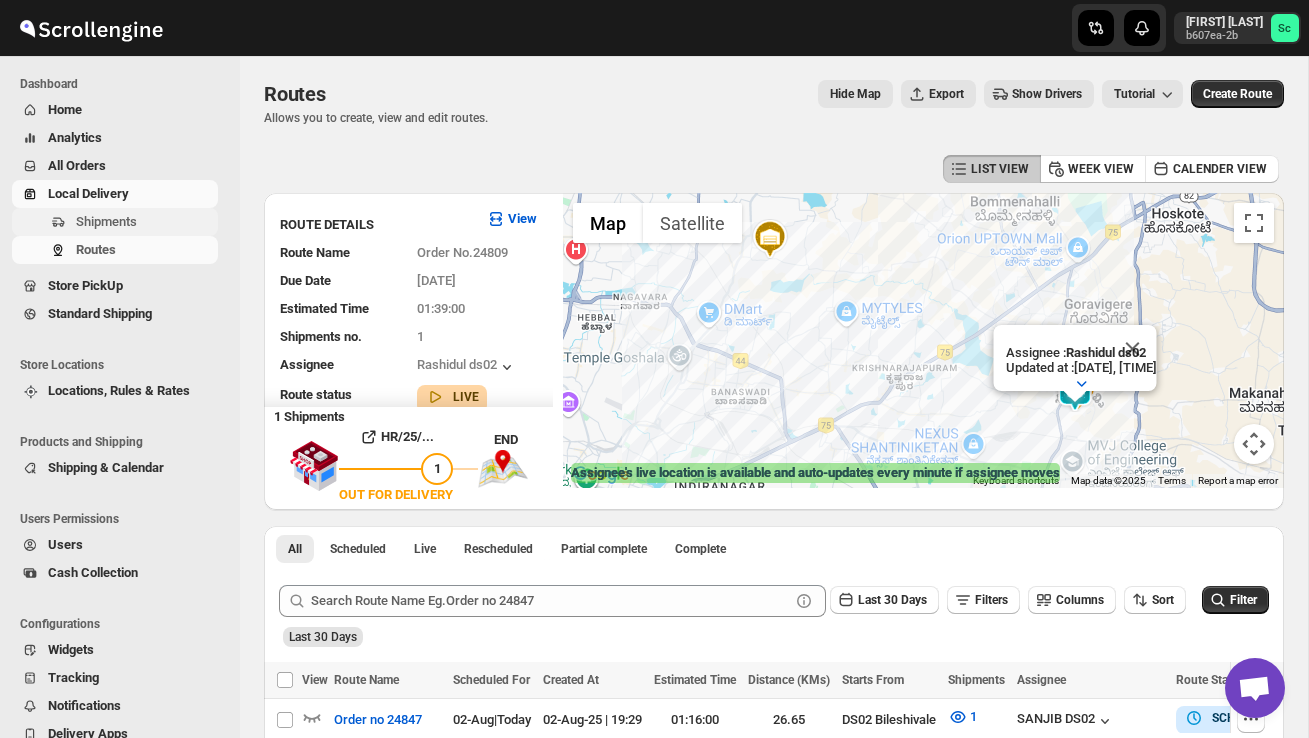scroll, scrollTop: 92, scrollLeft: 0, axis: vertical 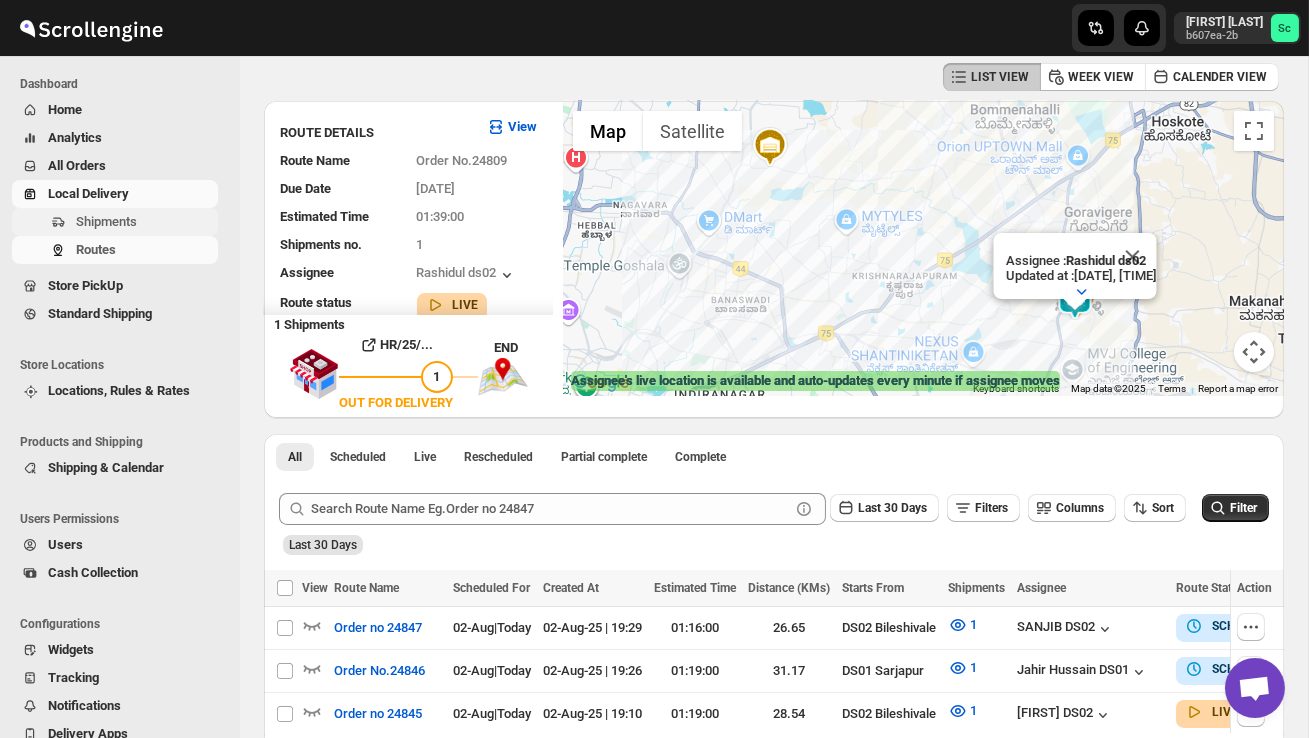 click on "Shipments" at bounding box center (106, 221) 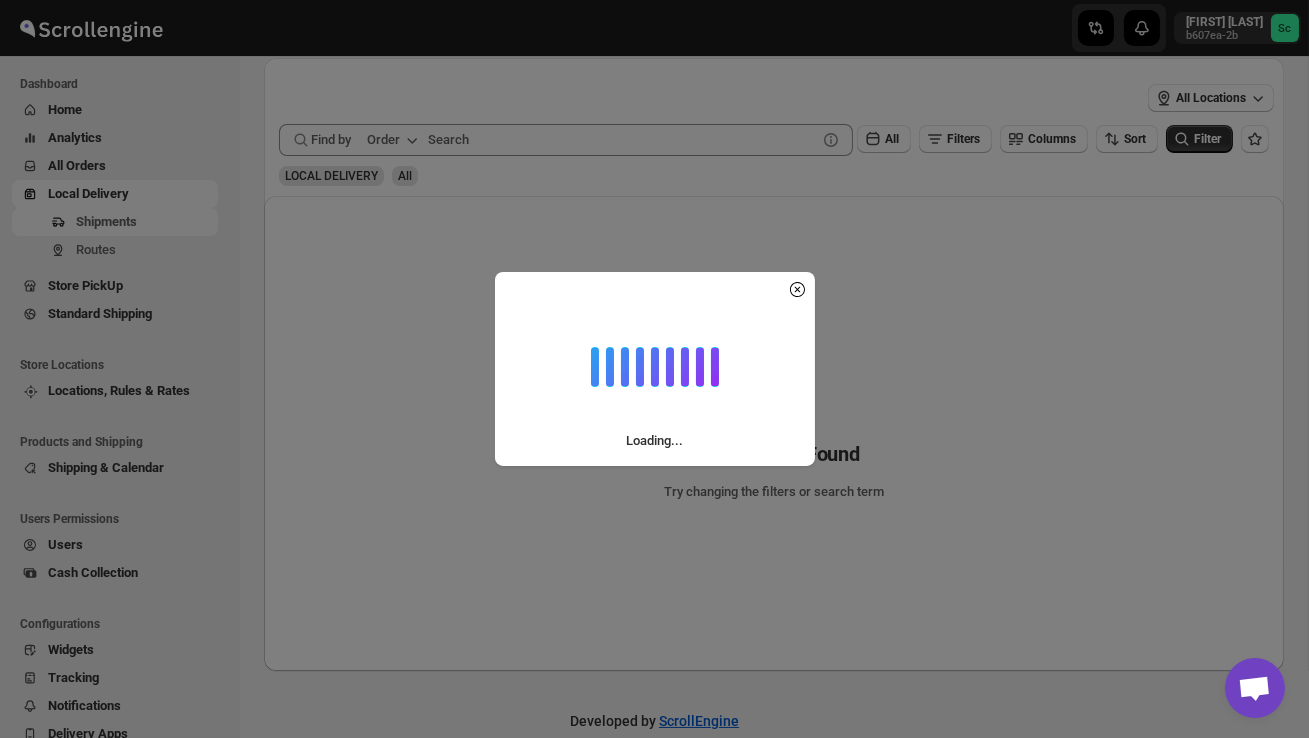 scroll, scrollTop: 0, scrollLeft: 0, axis: both 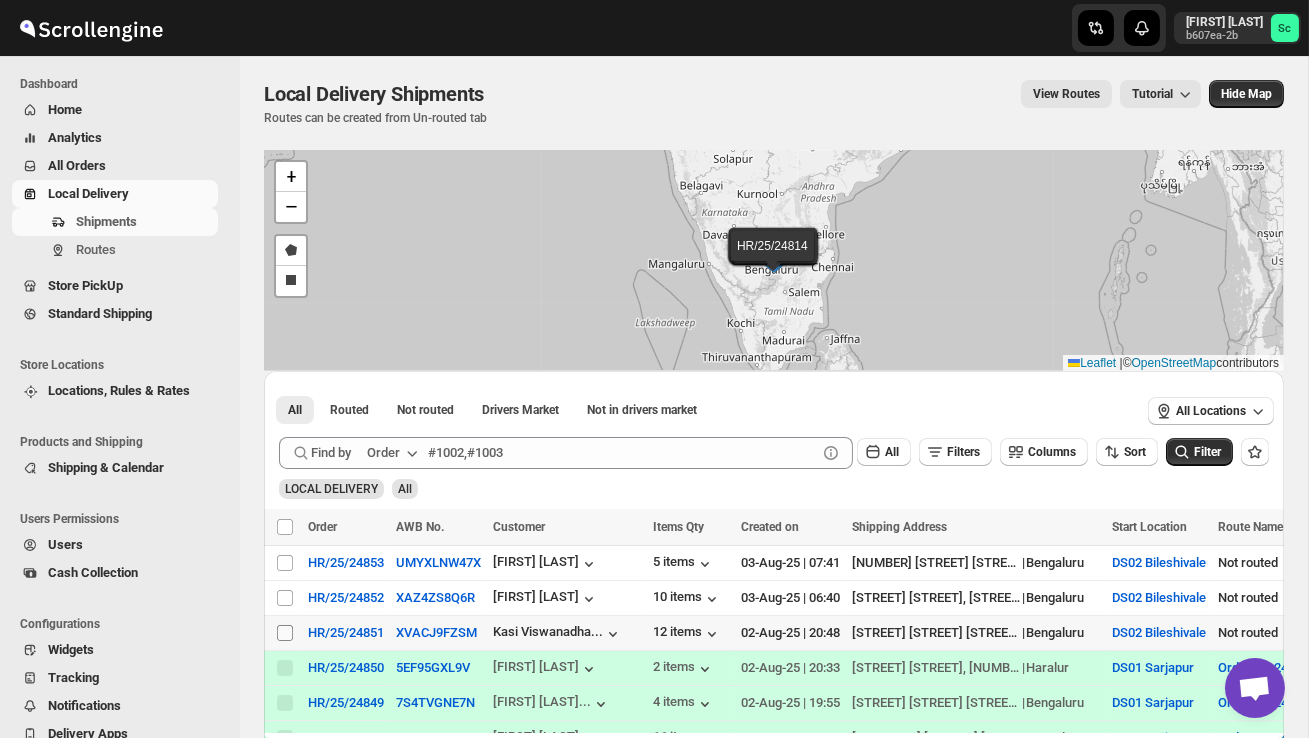 click on "Select shipment" at bounding box center [285, 633] 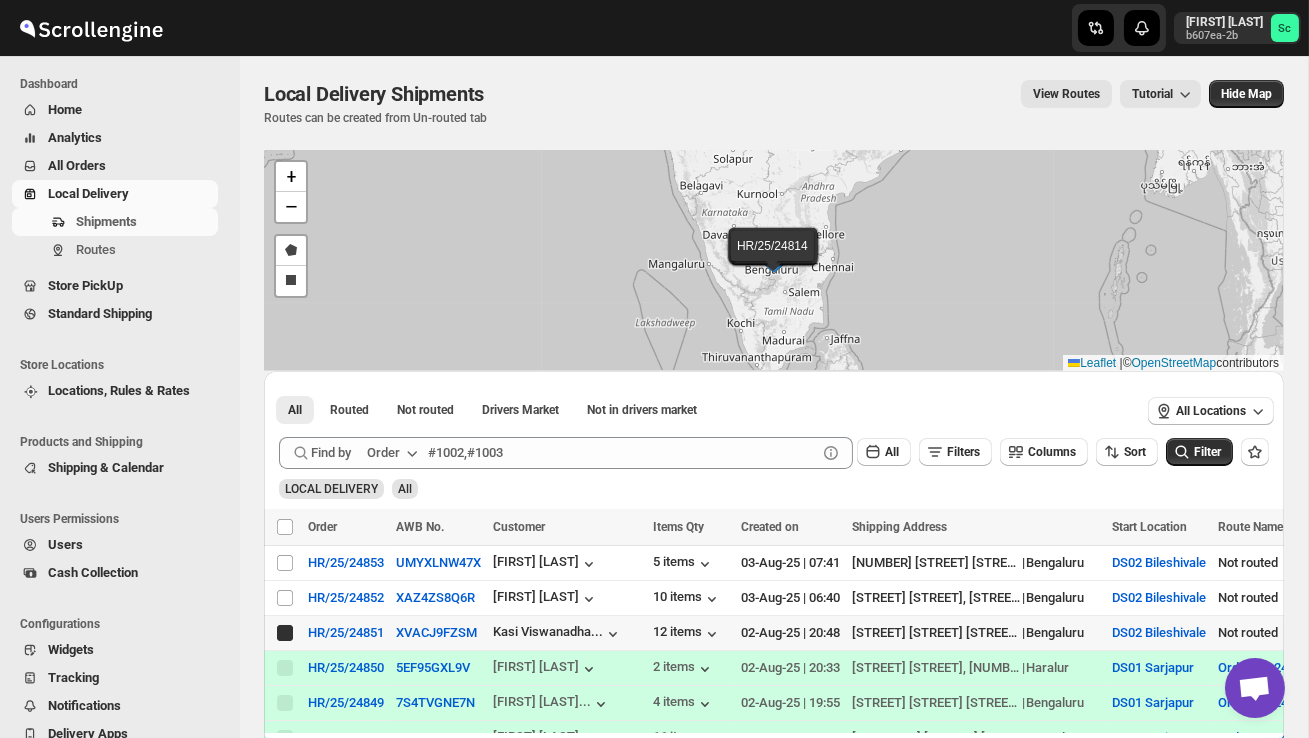checkbox on "true" 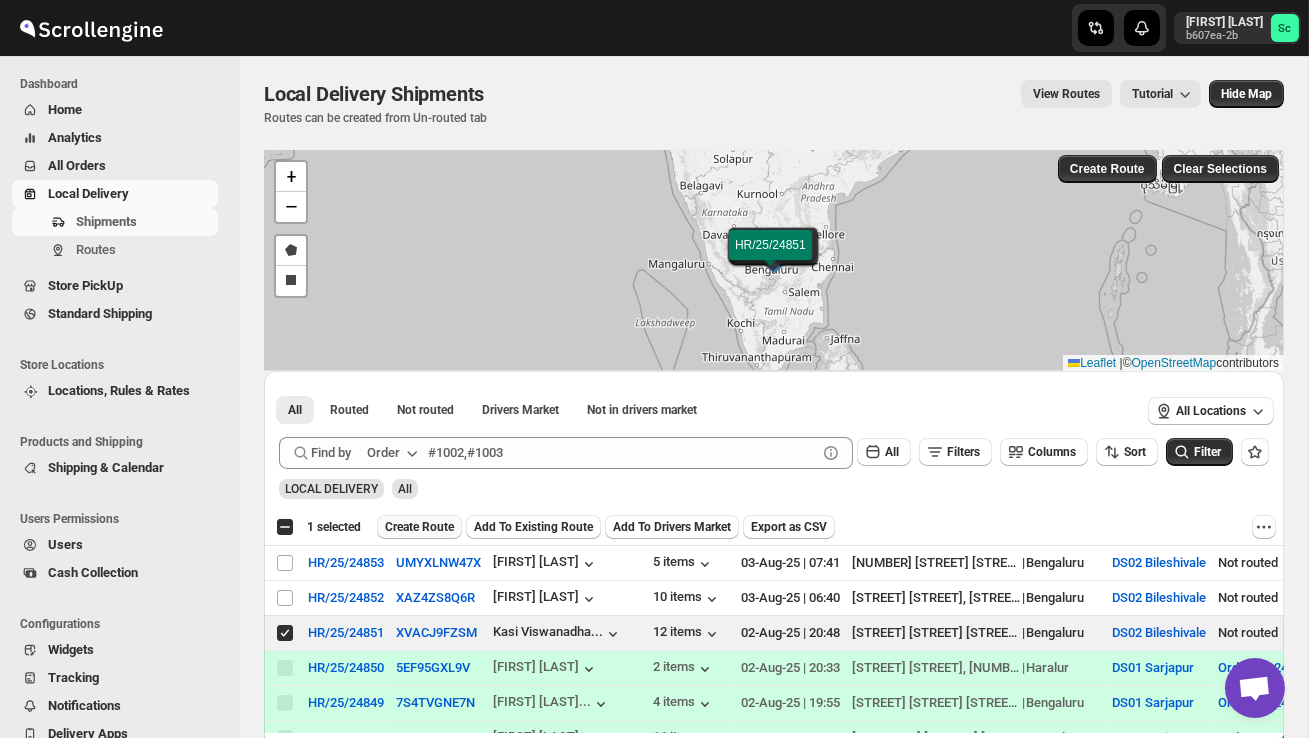 click on "Create Route" at bounding box center (419, 527) 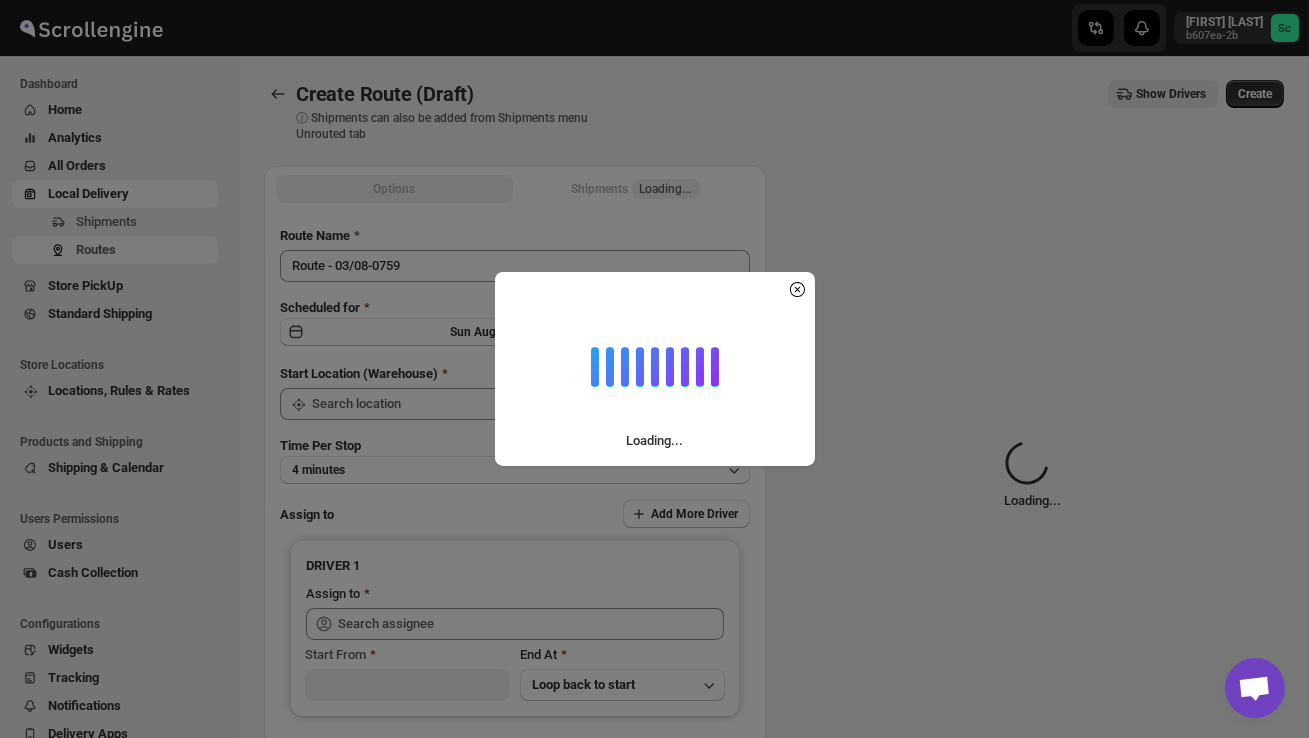 type on "DS02 Bileshivale" 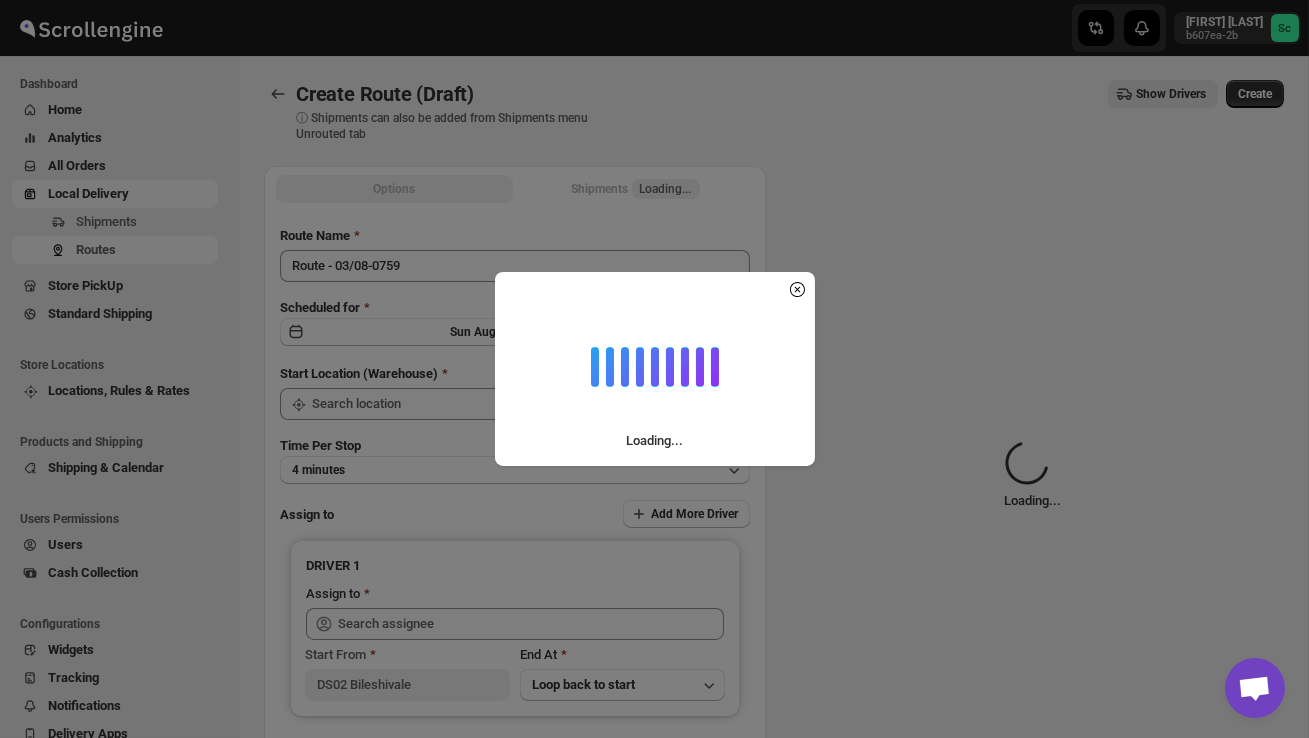 type on "DS02 Bileshivale" 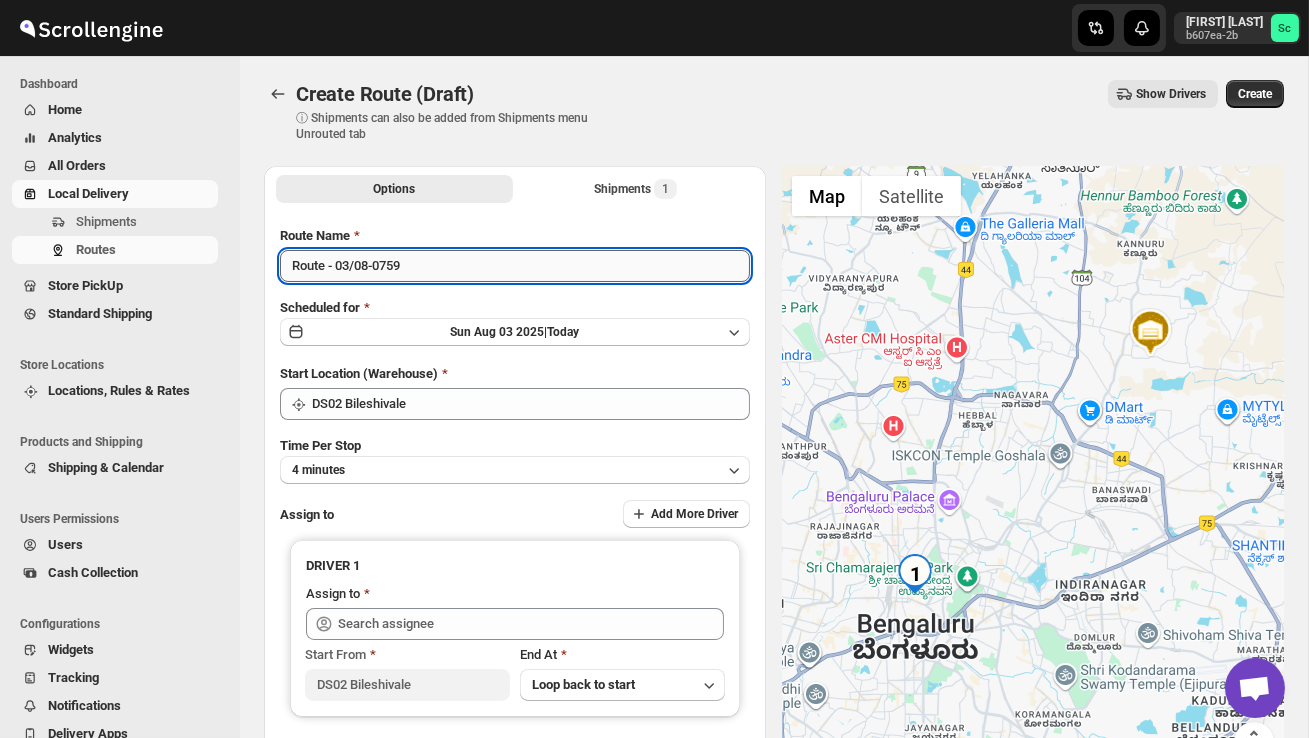 click on "Route - 03/08-0759" at bounding box center [515, 266] 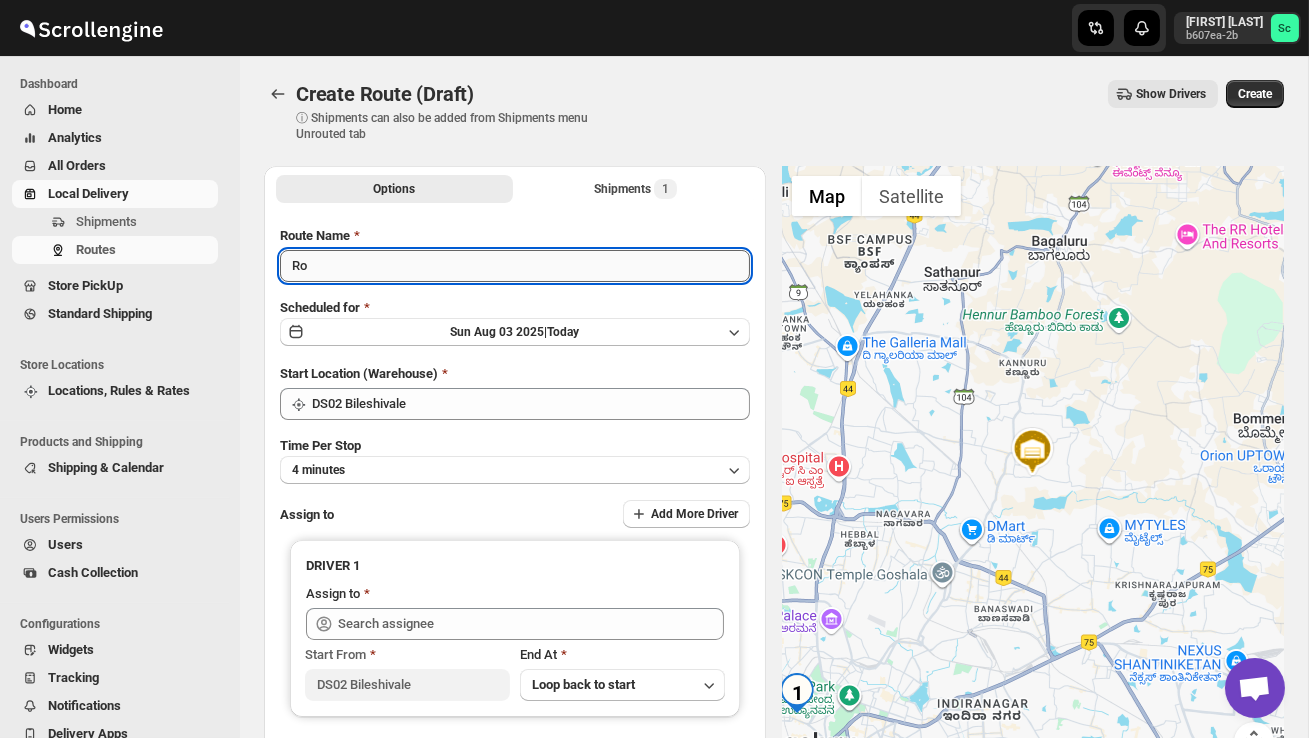 type on "R" 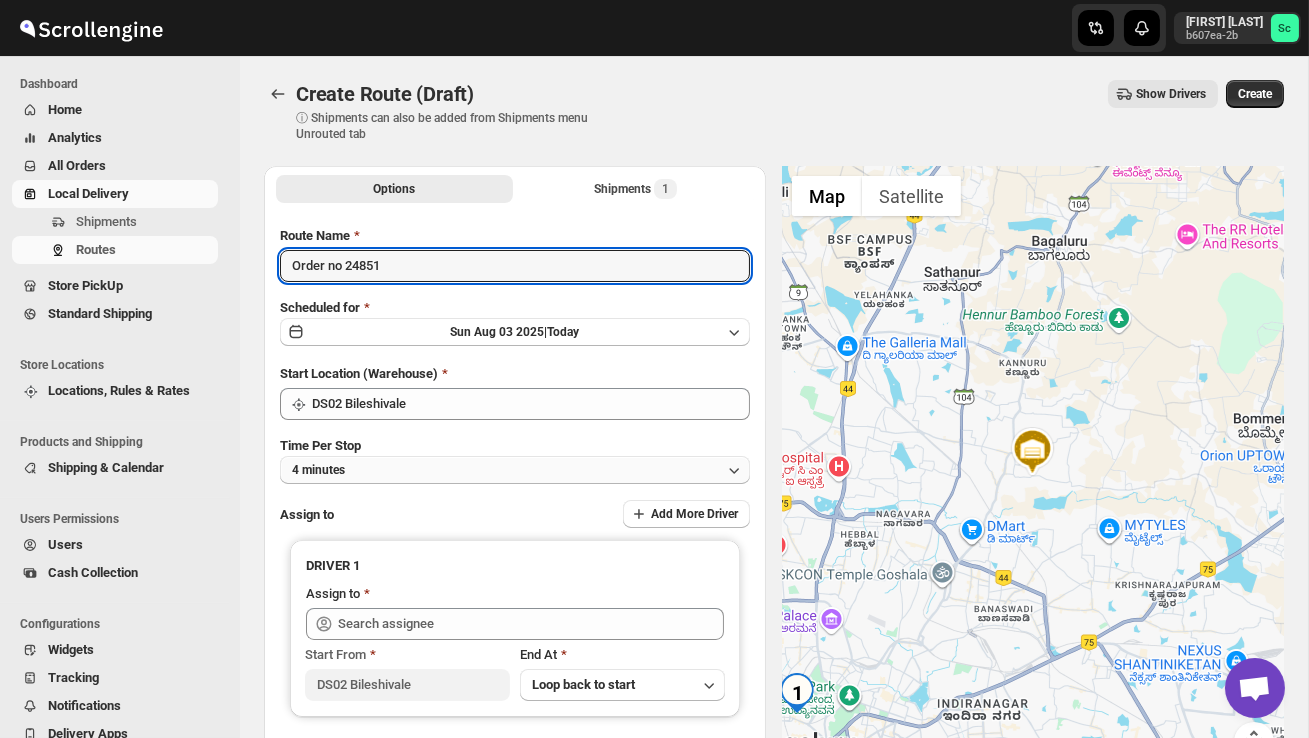 type on "Order no 24851" 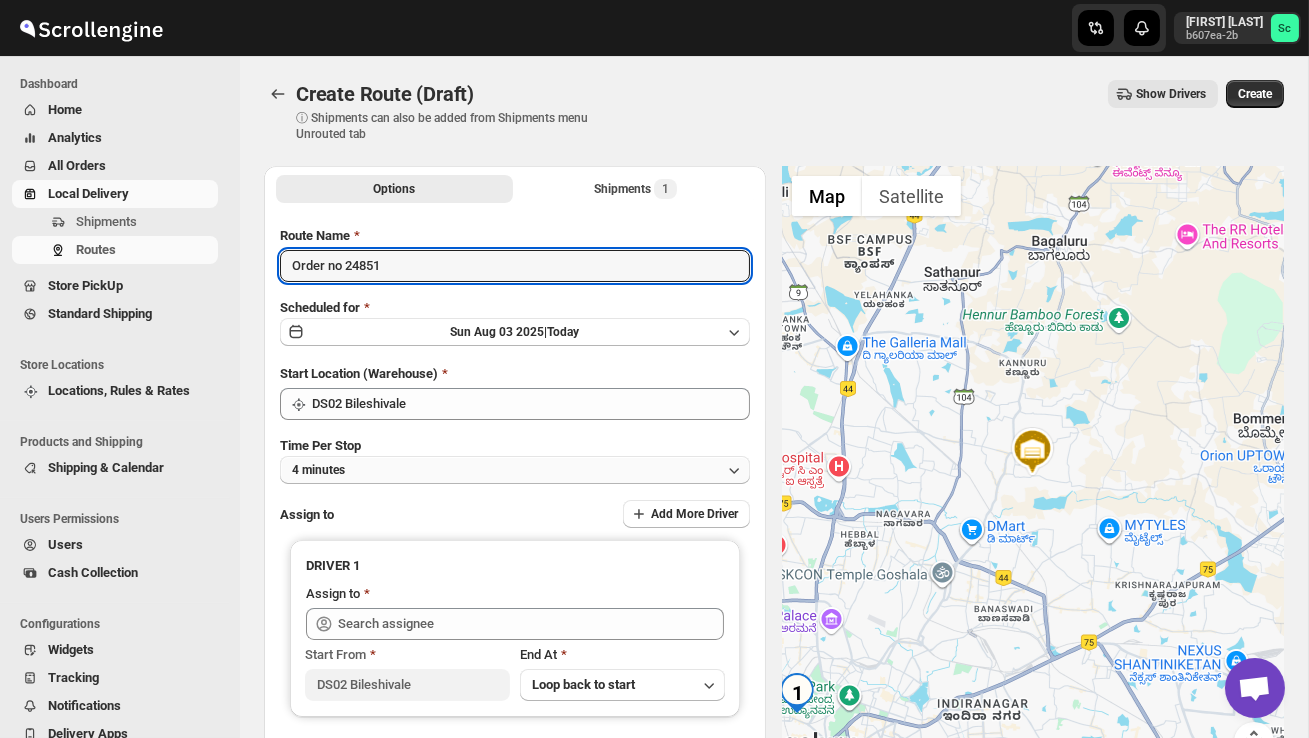 click on "4 minutes" at bounding box center (515, 470) 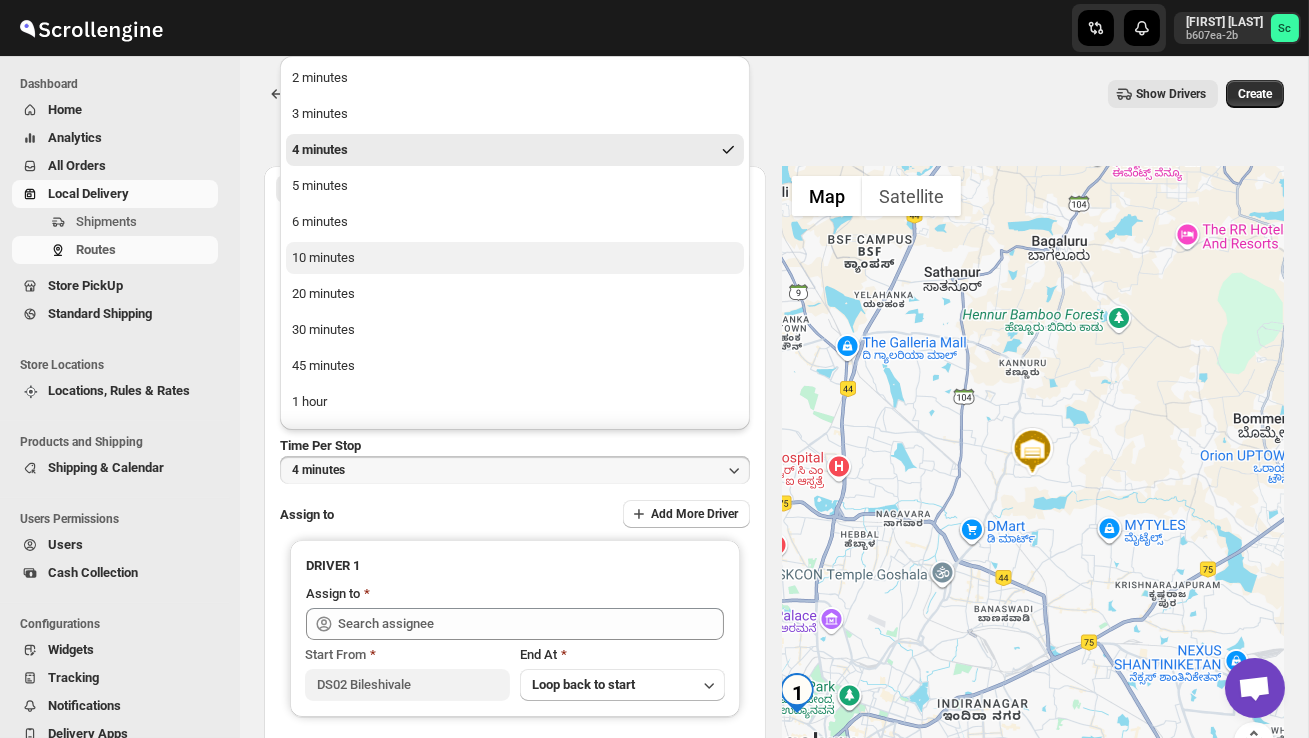 click on "10 minutes" at bounding box center [515, 258] 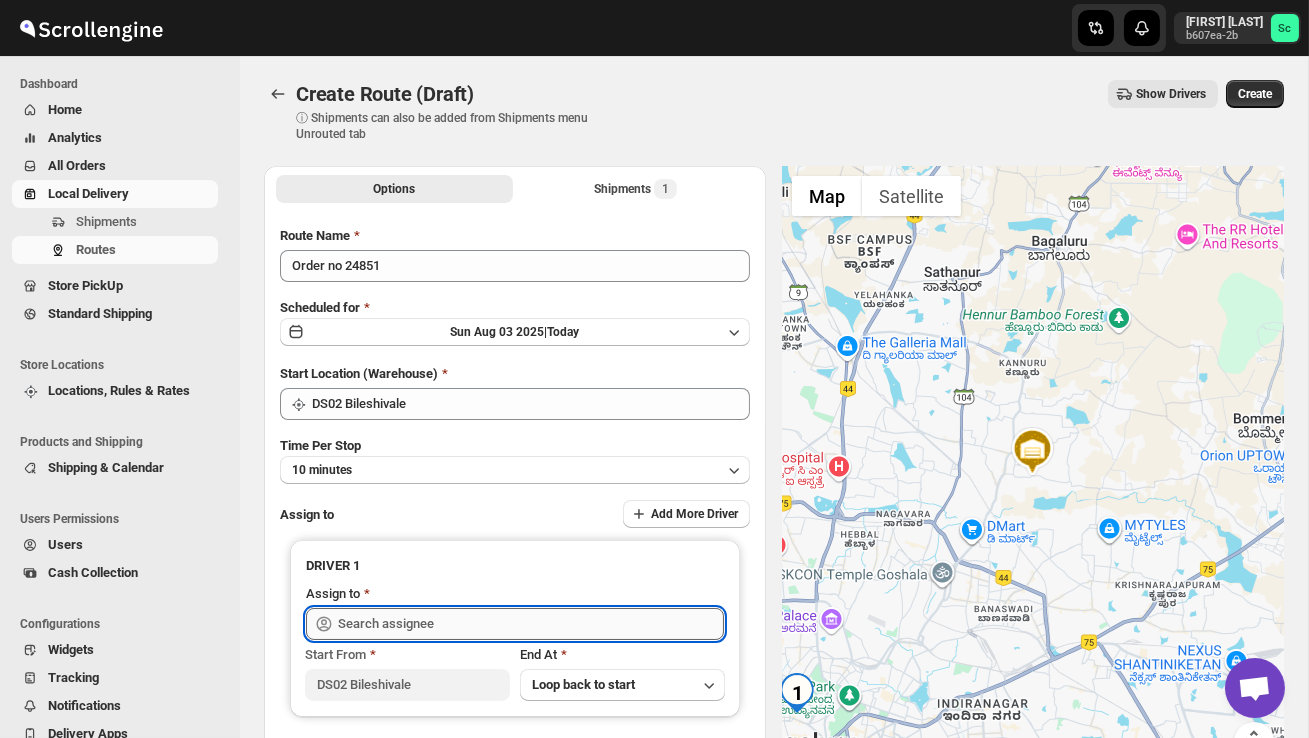 click at bounding box center (531, 624) 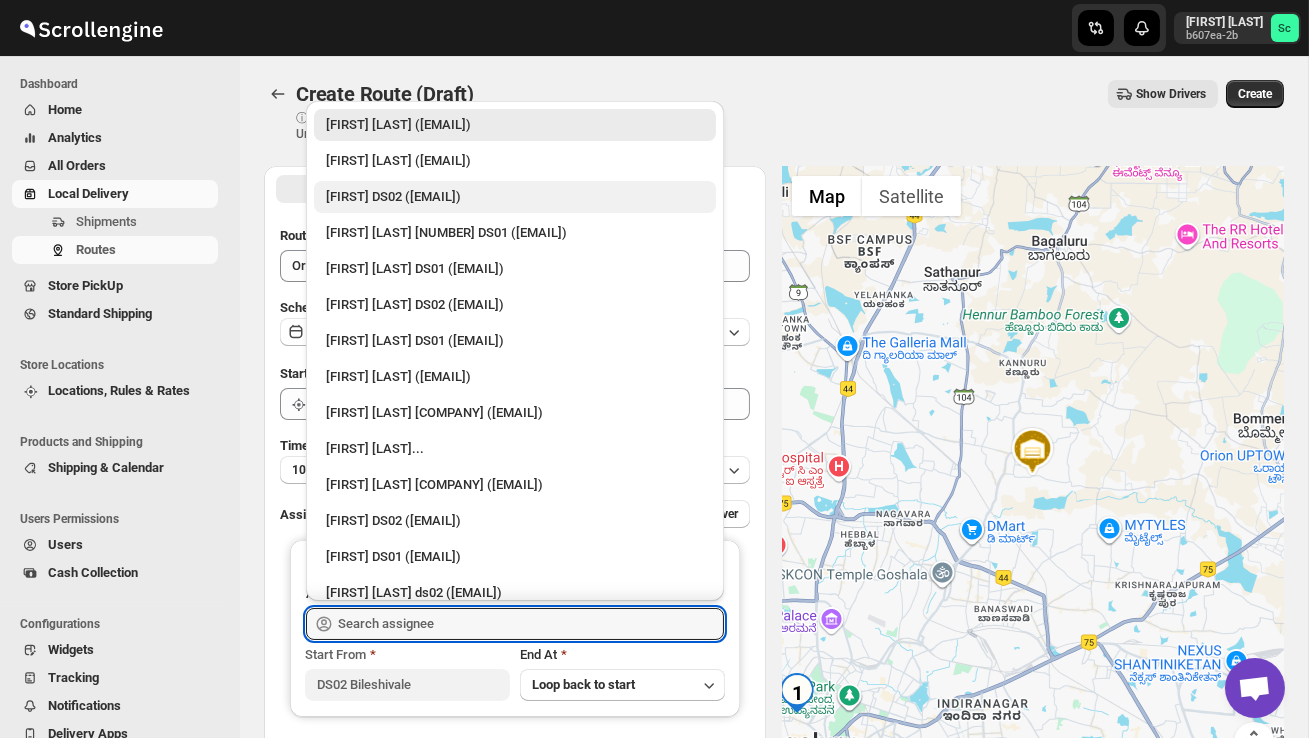 click on "[FIRST] DS02 ([EMAIL])" at bounding box center [515, 197] 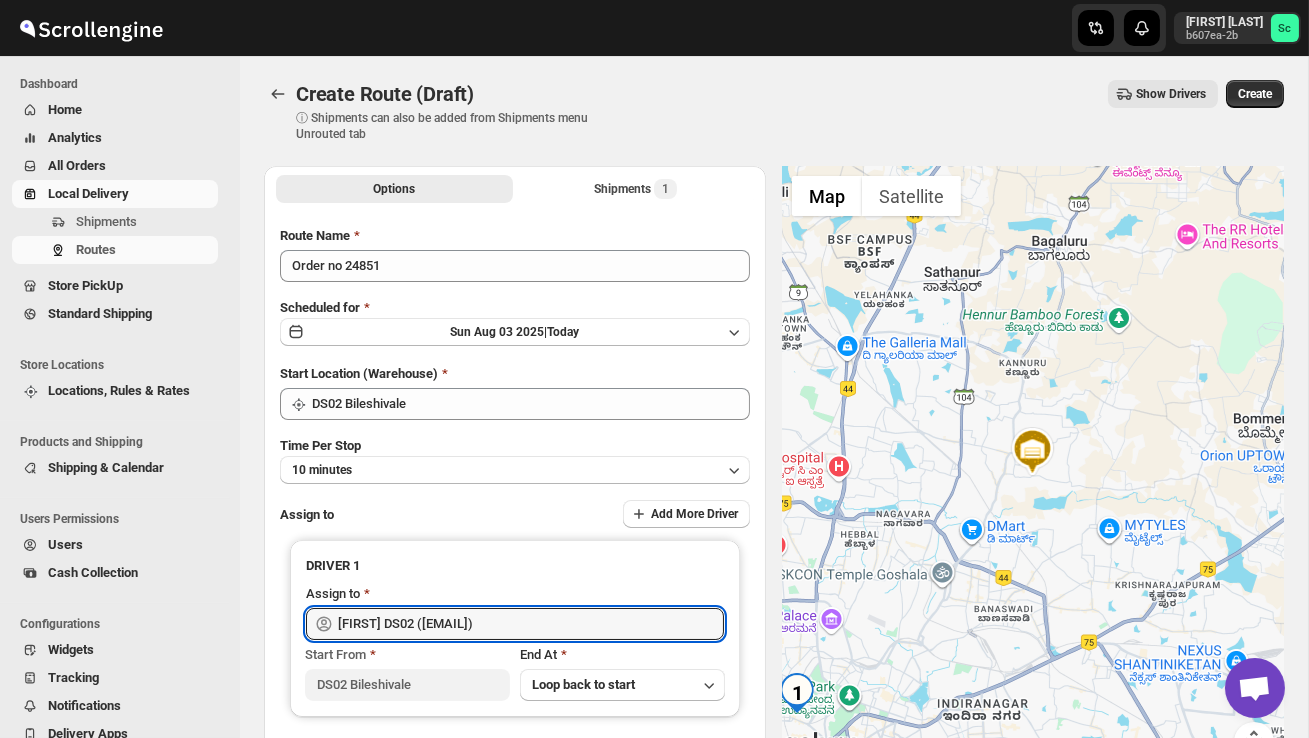 click on "Create" at bounding box center [1255, 94] 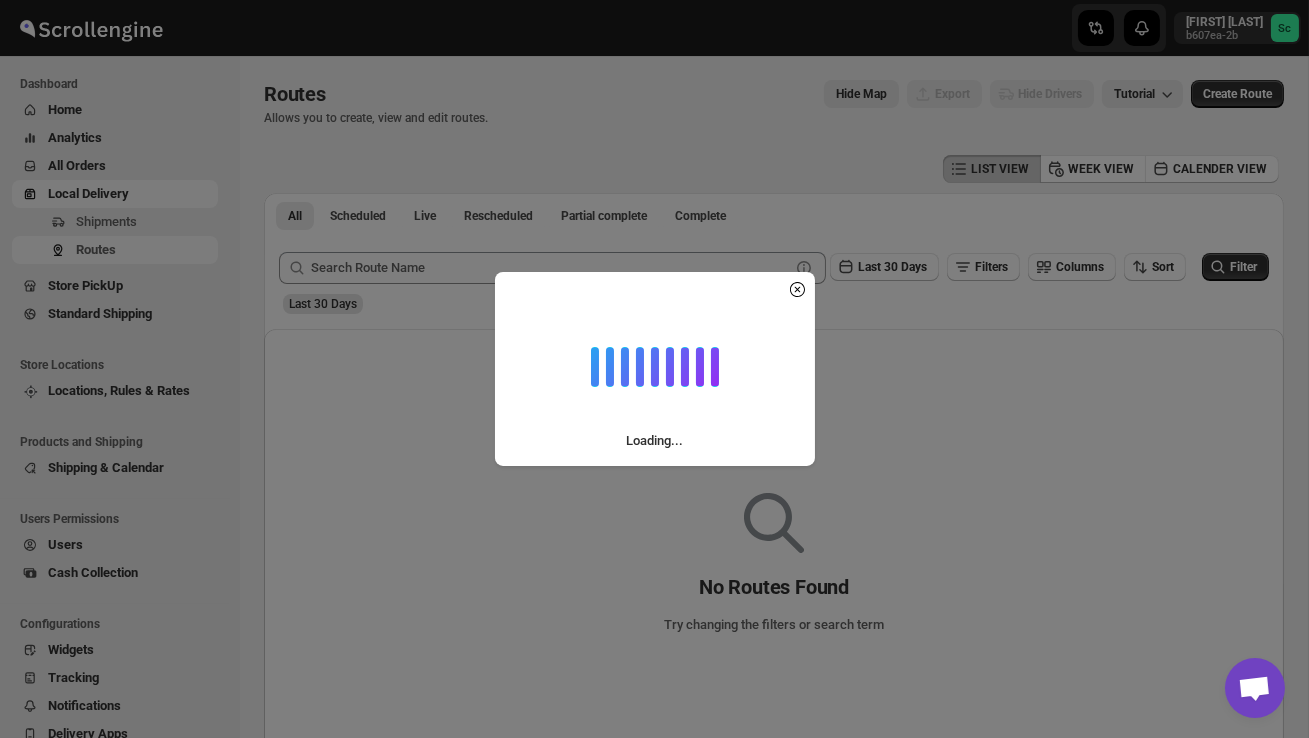 click on "Loading..." at bounding box center [654, 369] 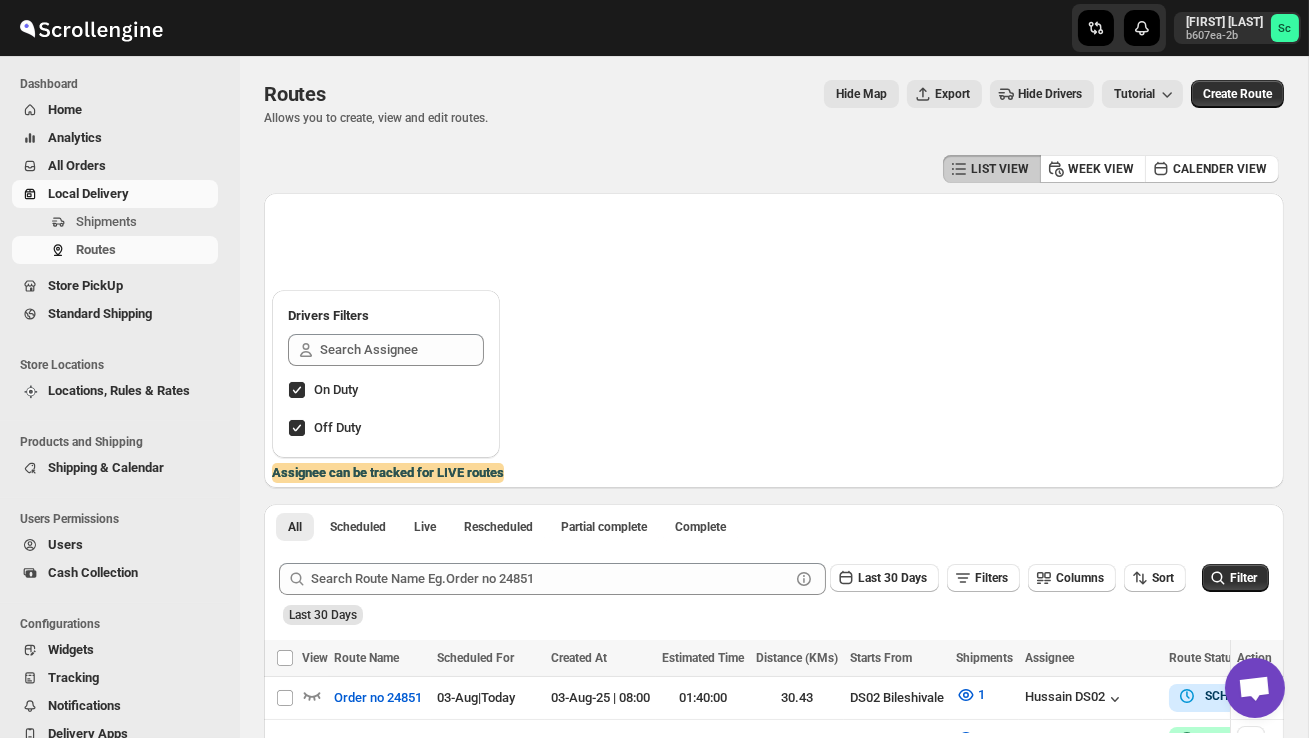 click on "Shipments" at bounding box center (145, 222) 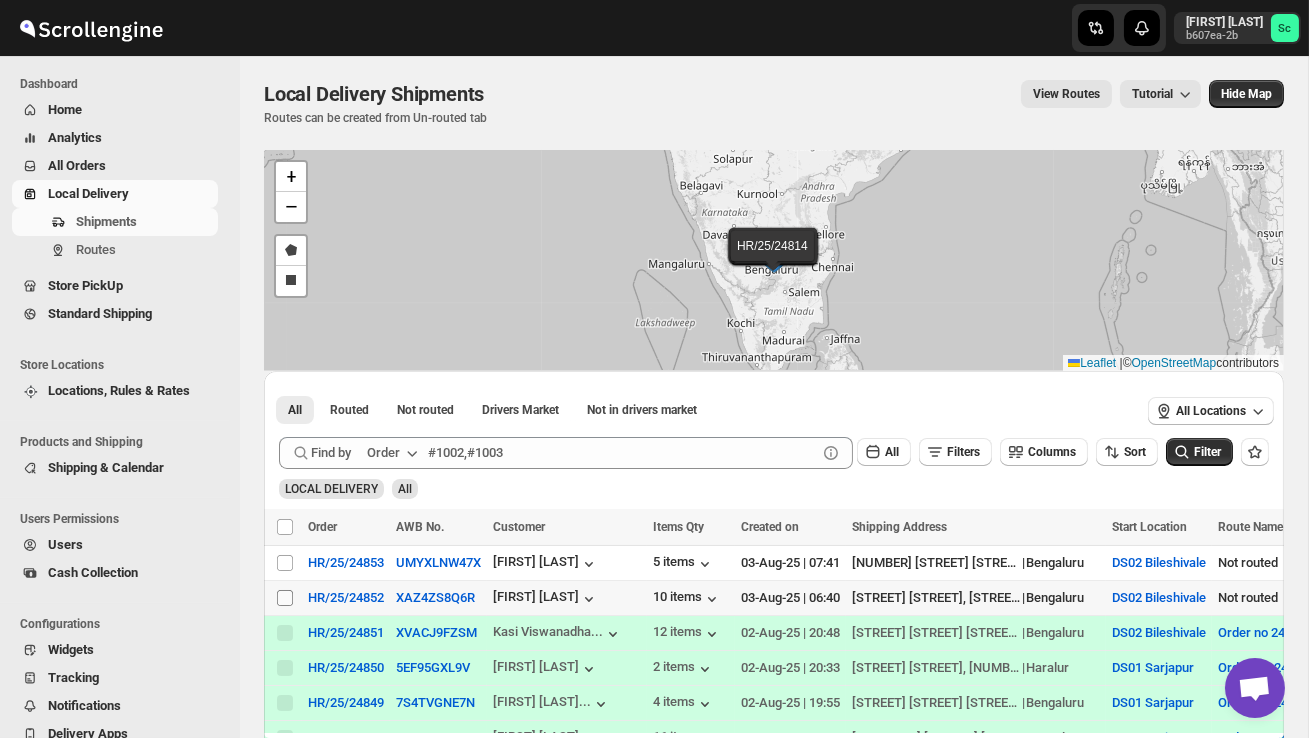 click on "Select shipment" at bounding box center (285, 598) 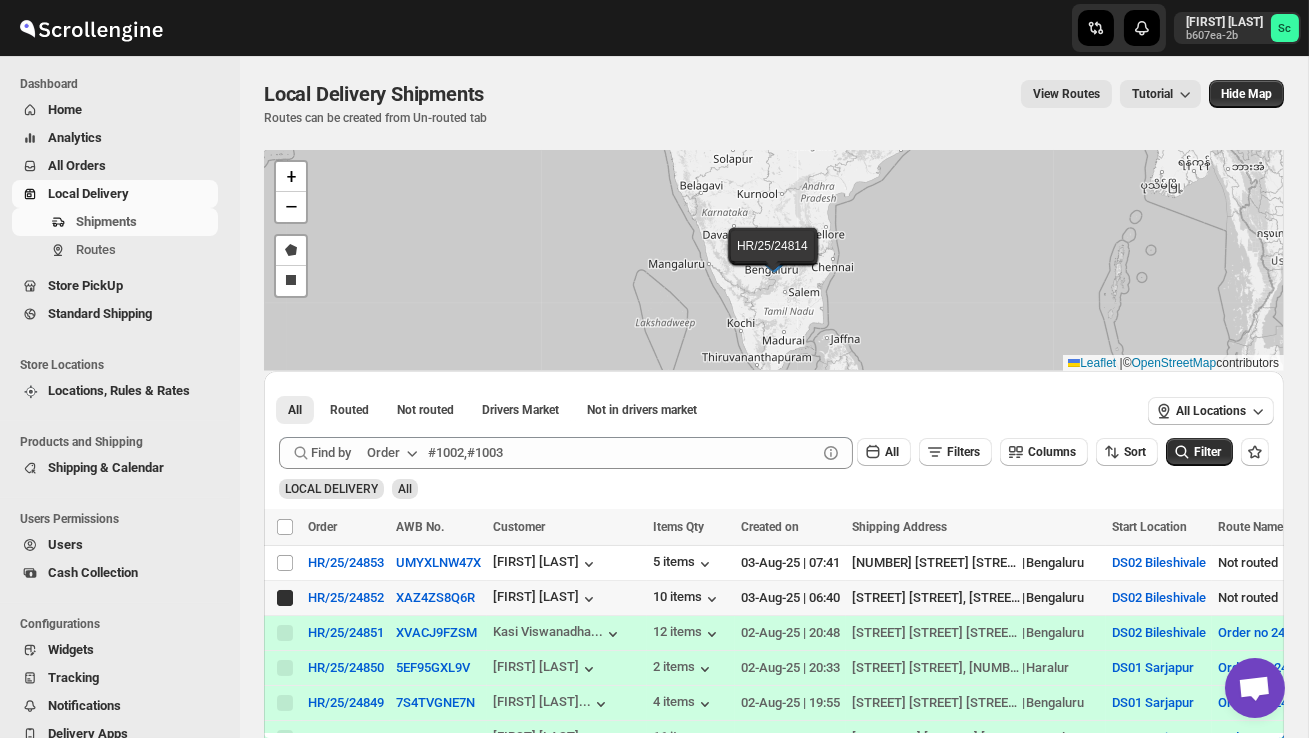 checkbox on "true" 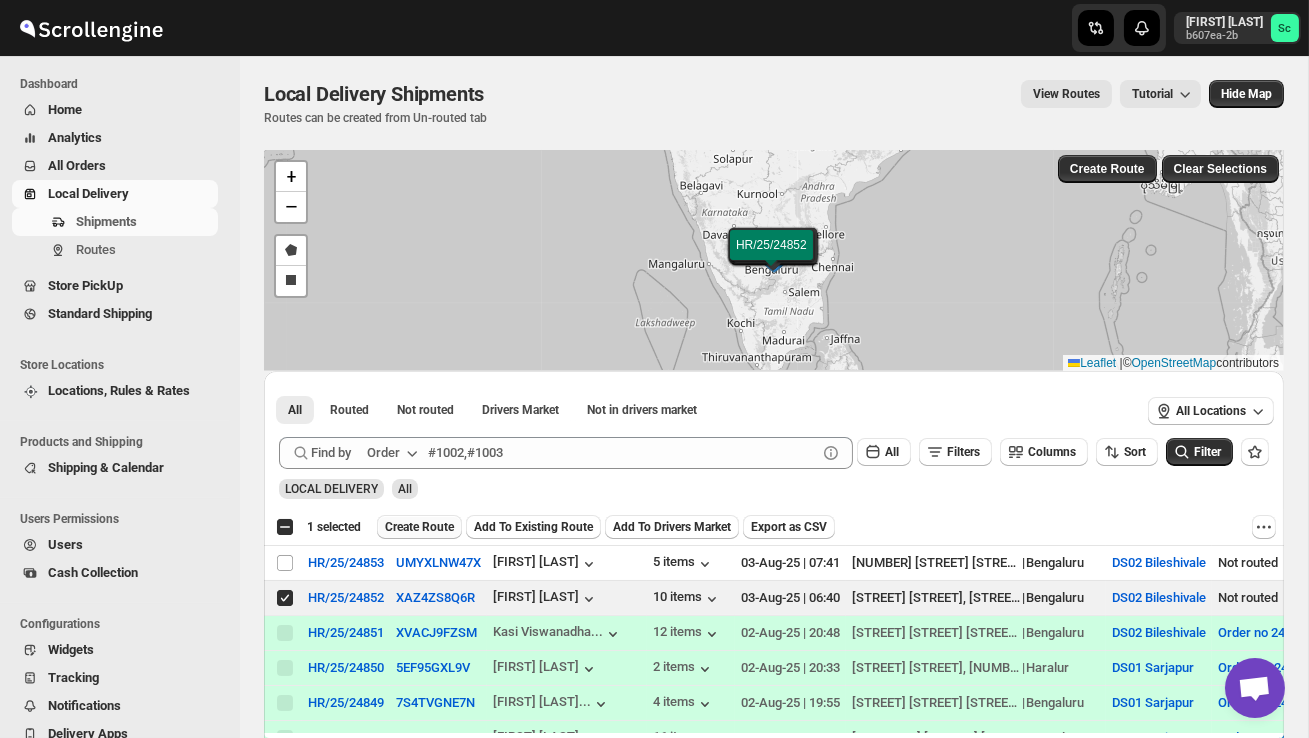 click on "Create Route" at bounding box center (419, 527) 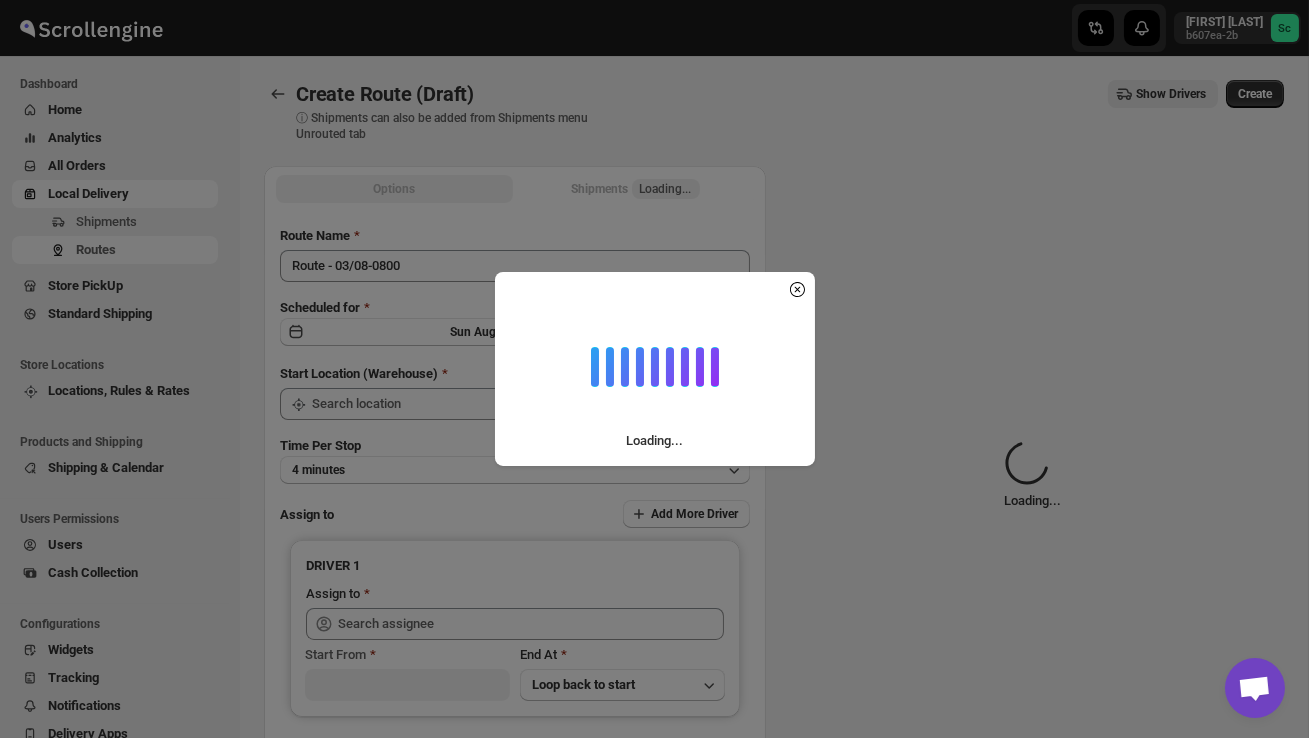 type on "DS02 Bileshivale" 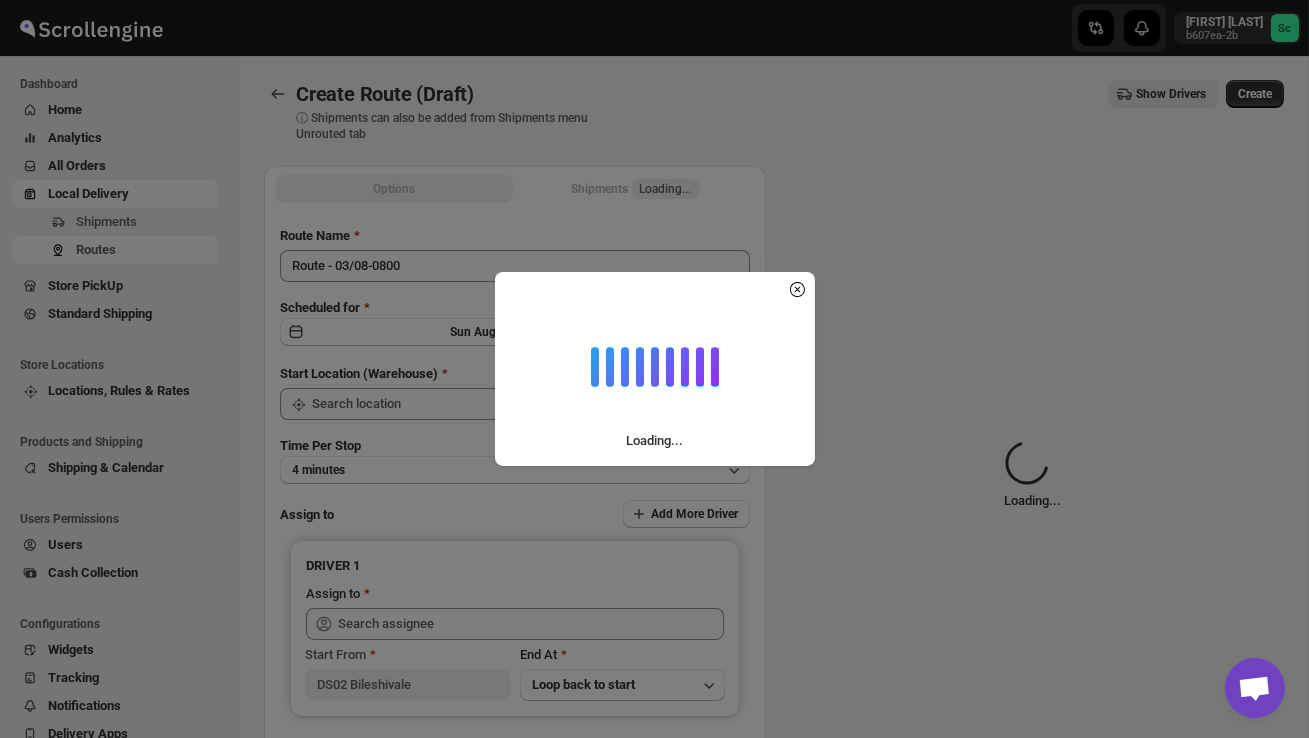 type on "DS02 Bileshivale" 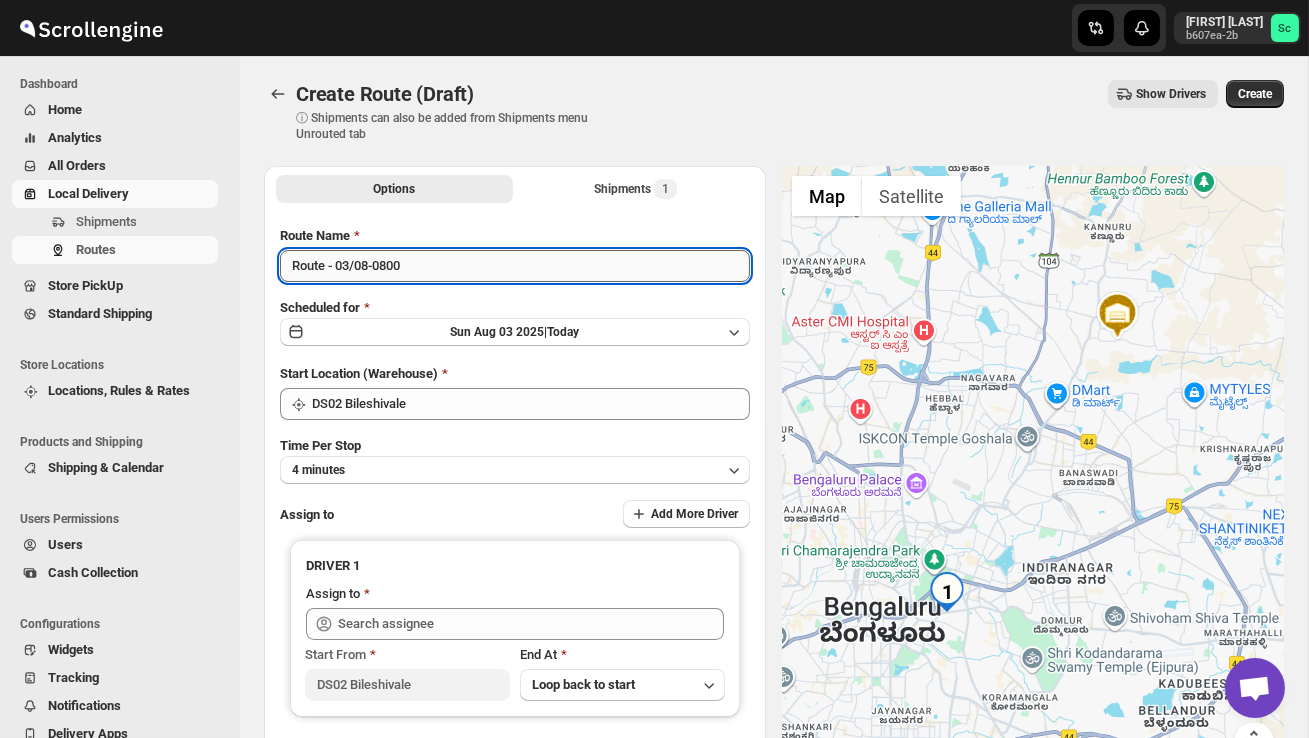 click on "Route - 03/08-0800" at bounding box center [515, 266] 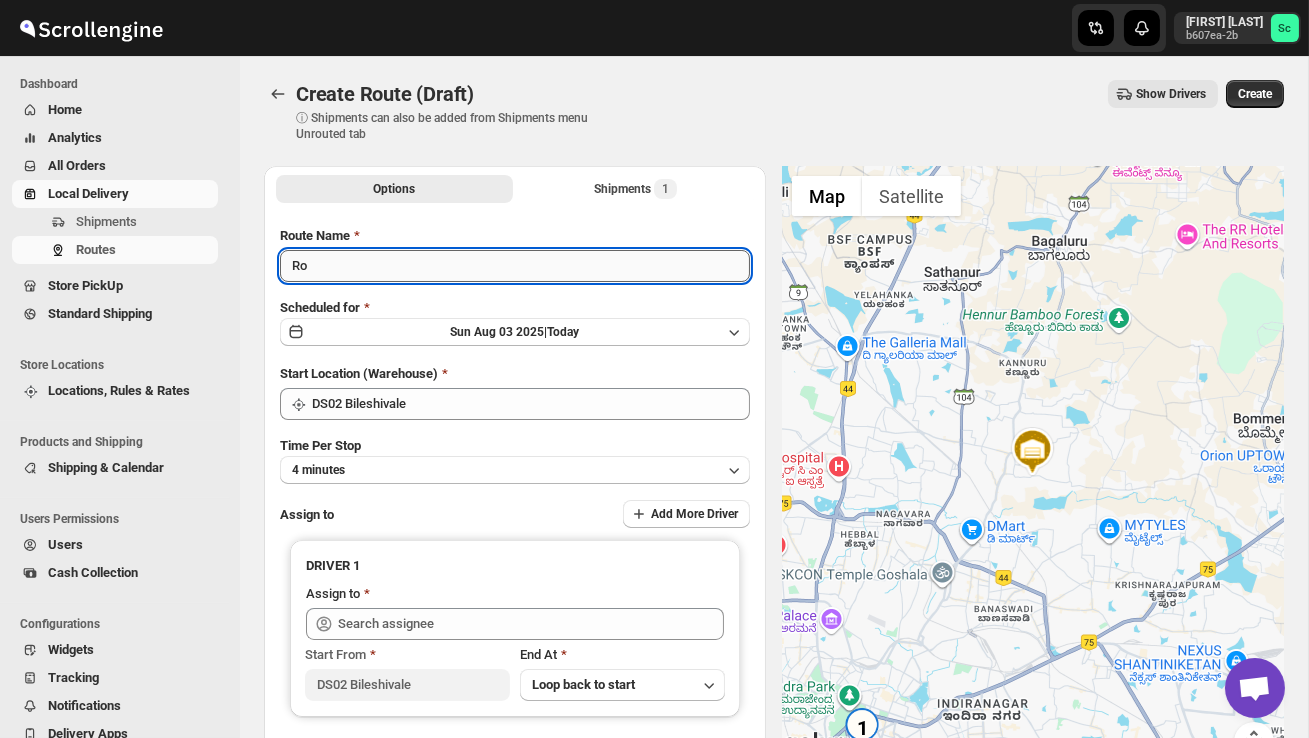 type on "R" 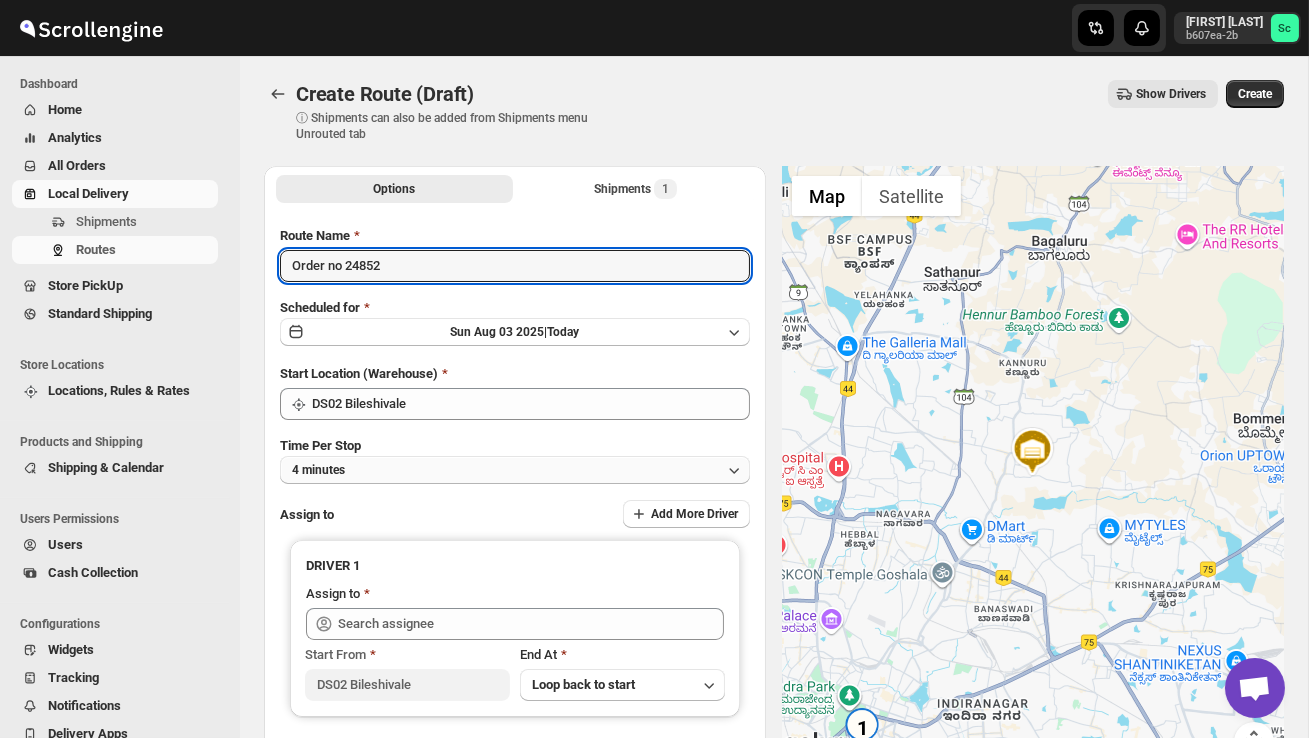 type on "Order no 24852" 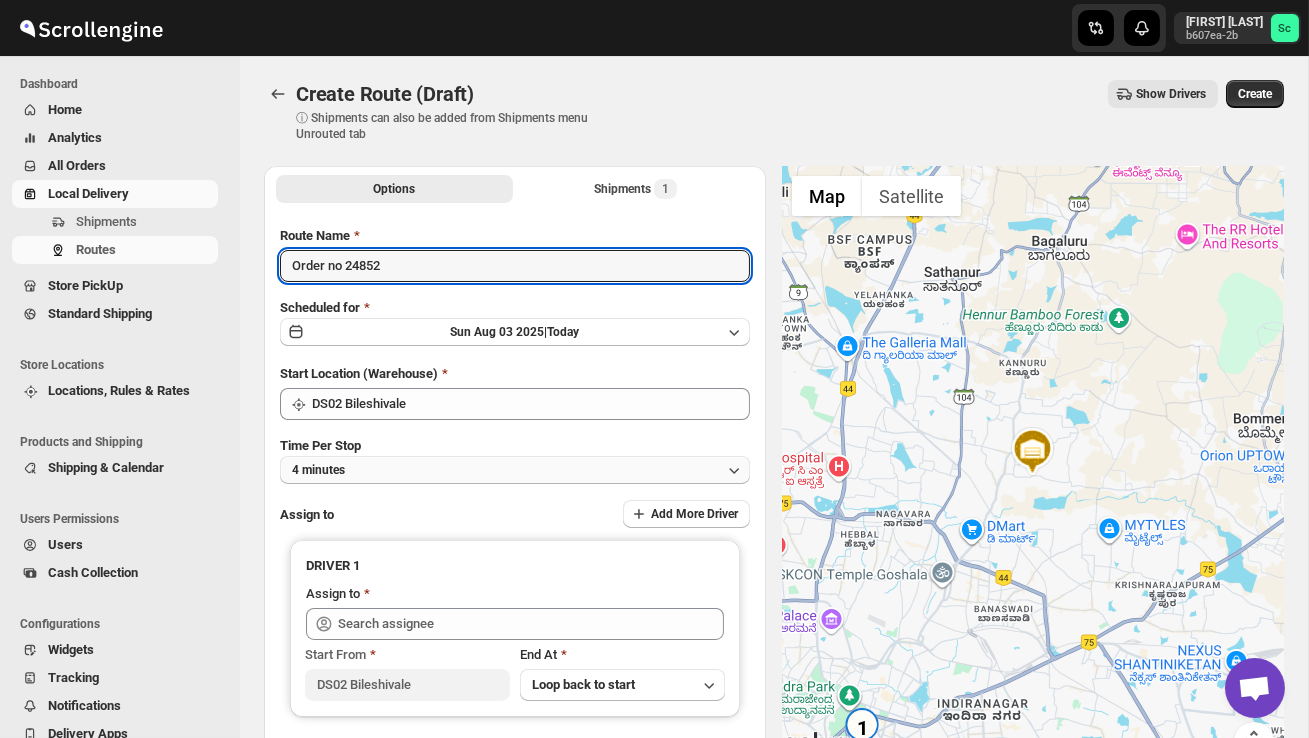 click on "4 minutes" at bounding box center (515, 470) 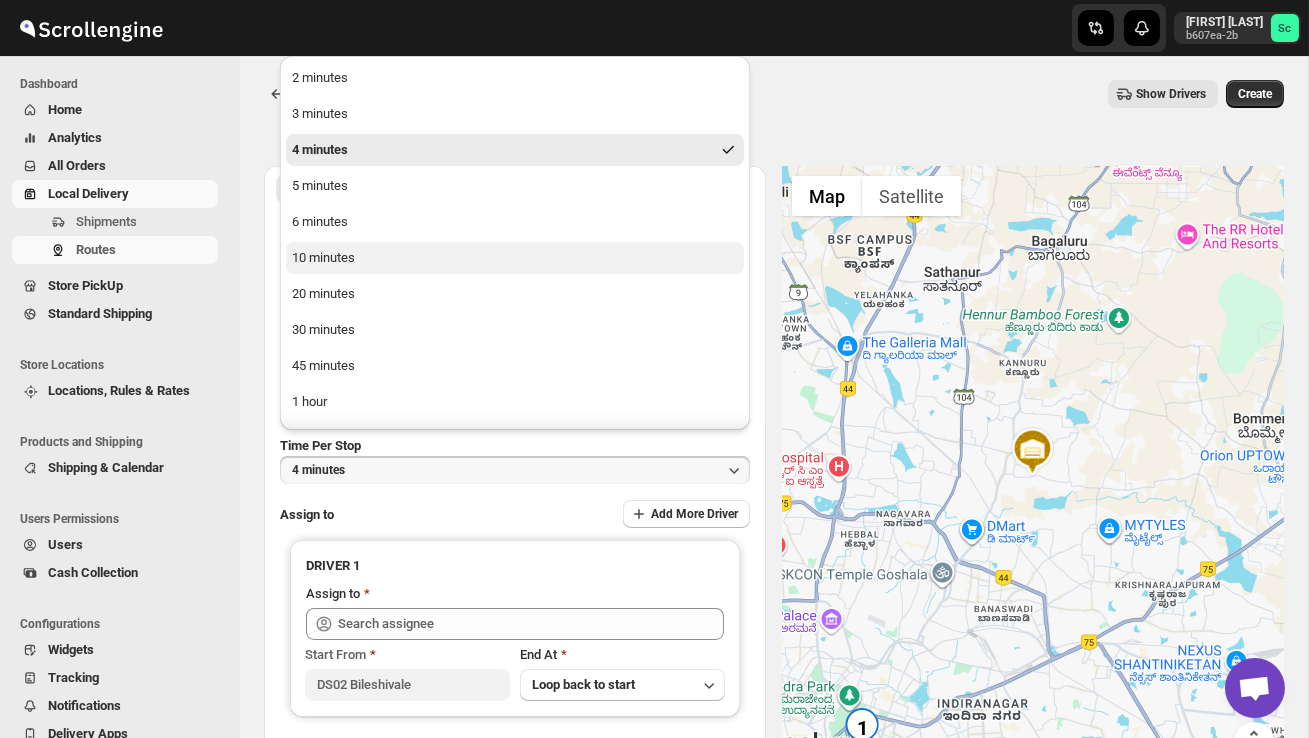 click on "10 minutes" at bounding box center (515, 258) 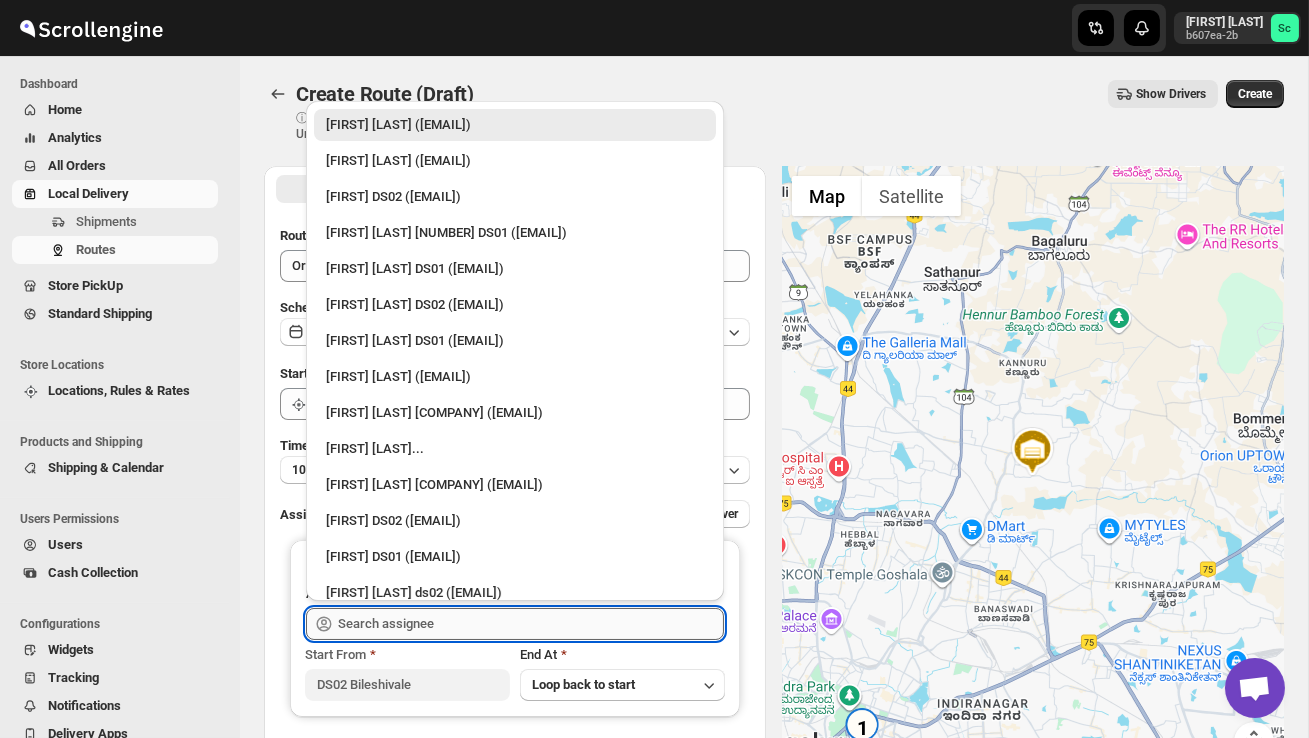 click at bounding box center [531, 624] 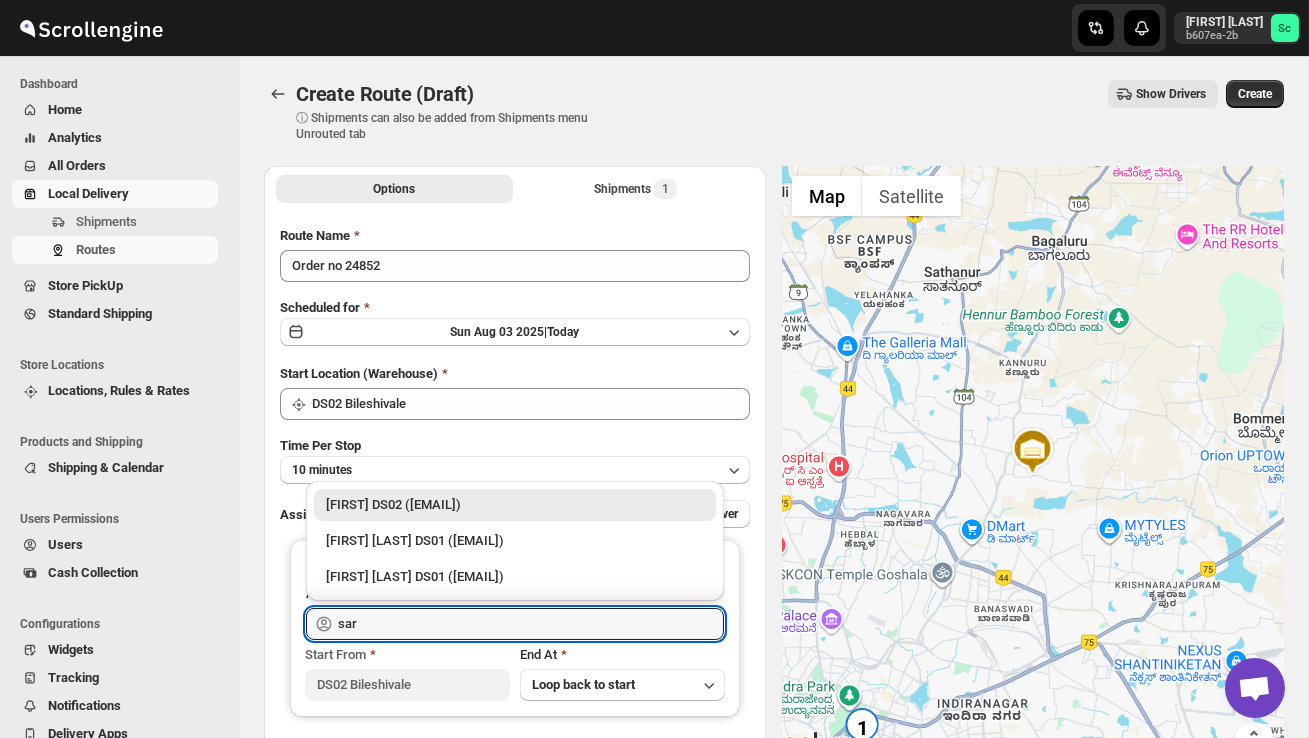 click on "[FIRST] DS02 ([EMAIL])" at bounding box center (515, 505) 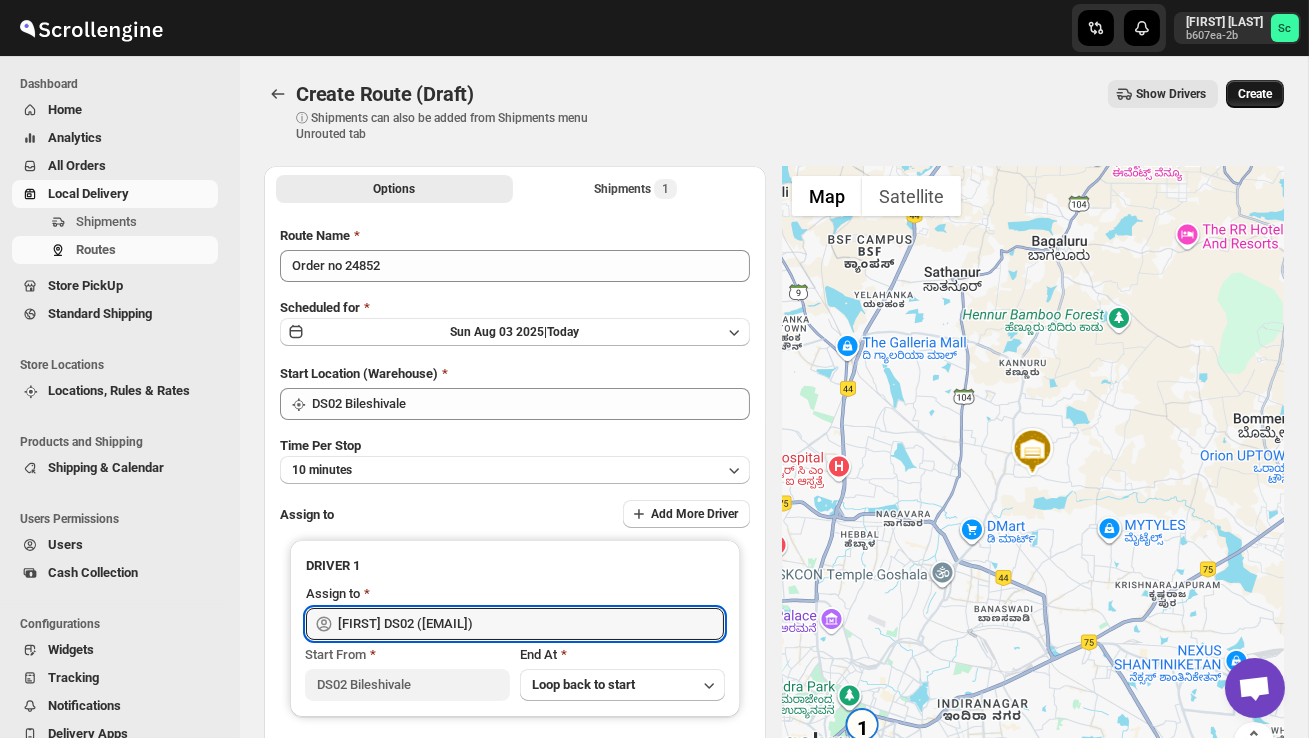 type on "[FIRST] DS02 ([EMAIL])" 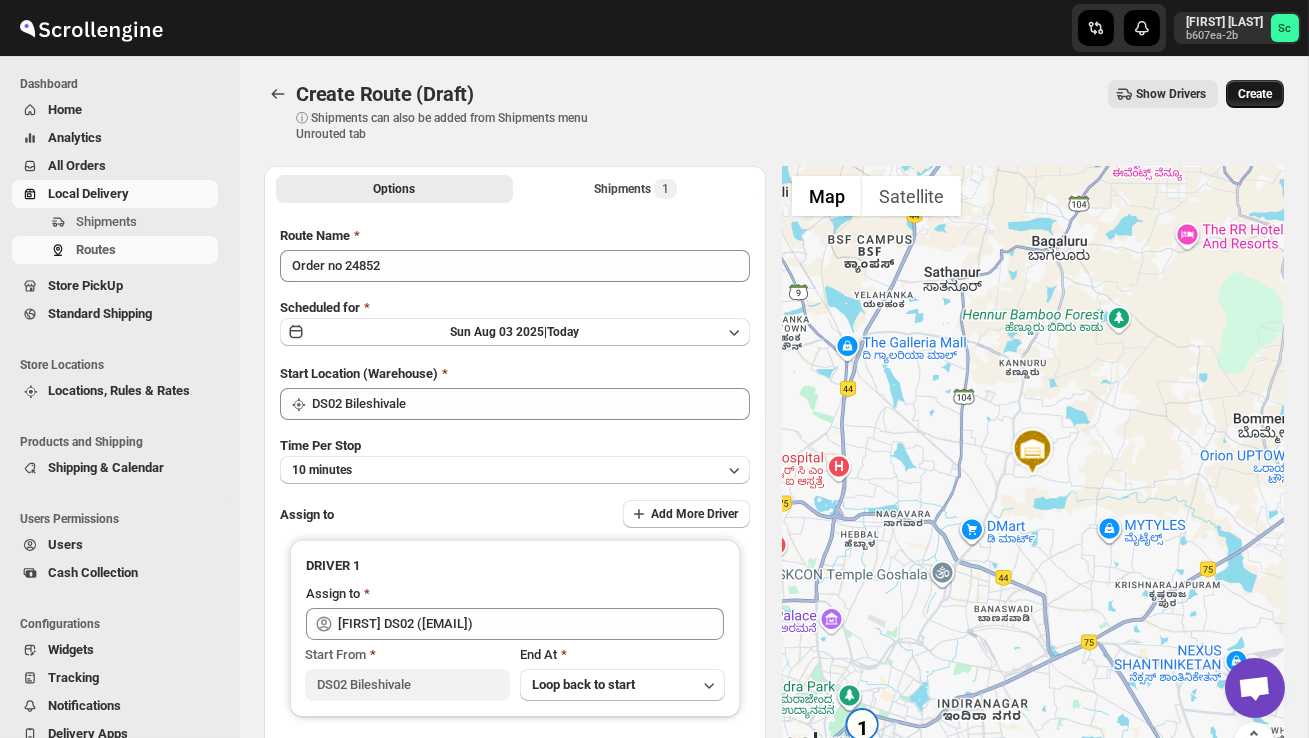 click on "Create" at bounding box center [1255, 94] 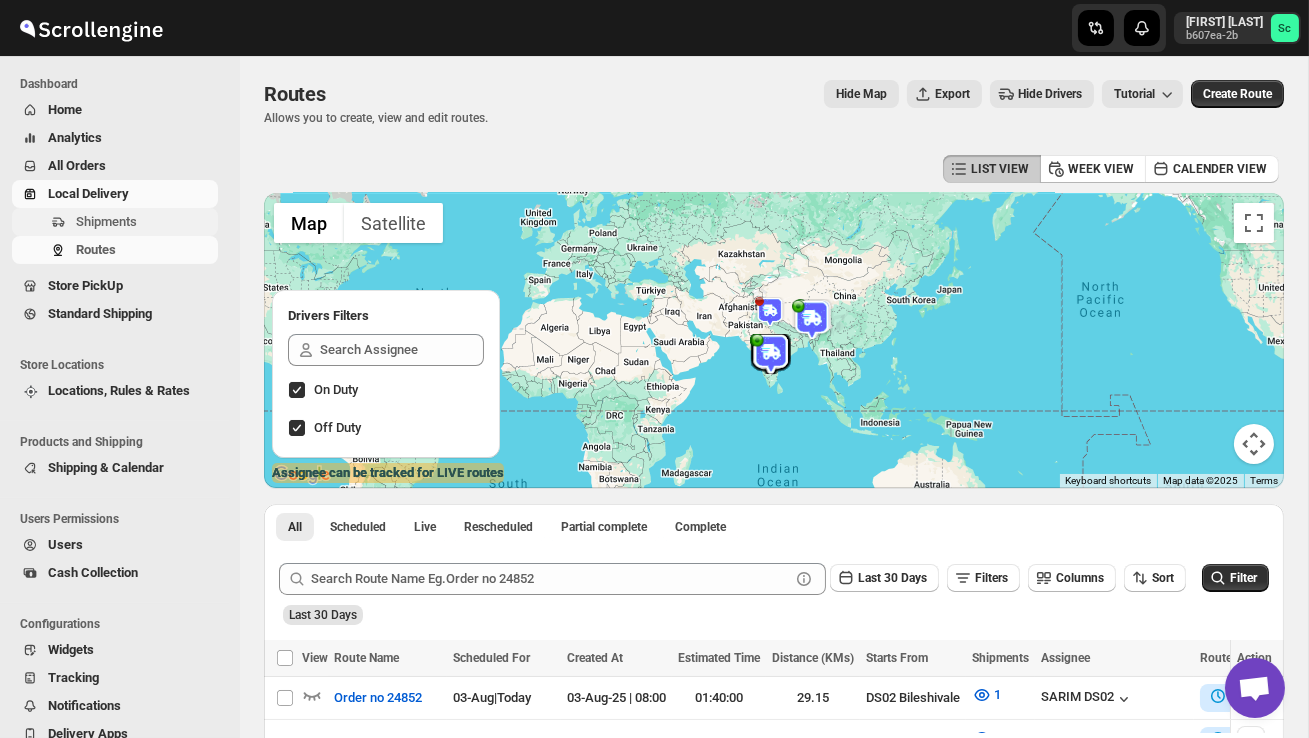 click on "Shipments" at bounding box center (145, 222) 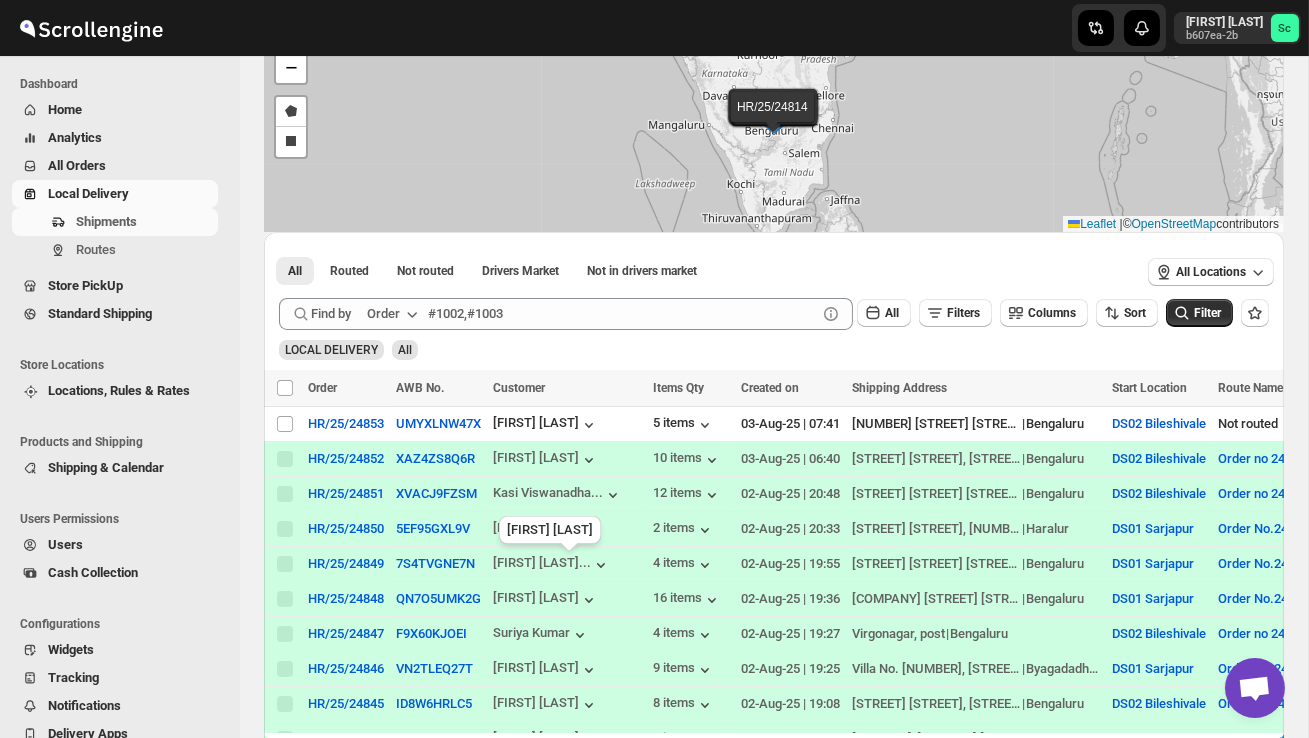 scroll, scrollTop: 142, scrollLeft: 0, axis: vertical 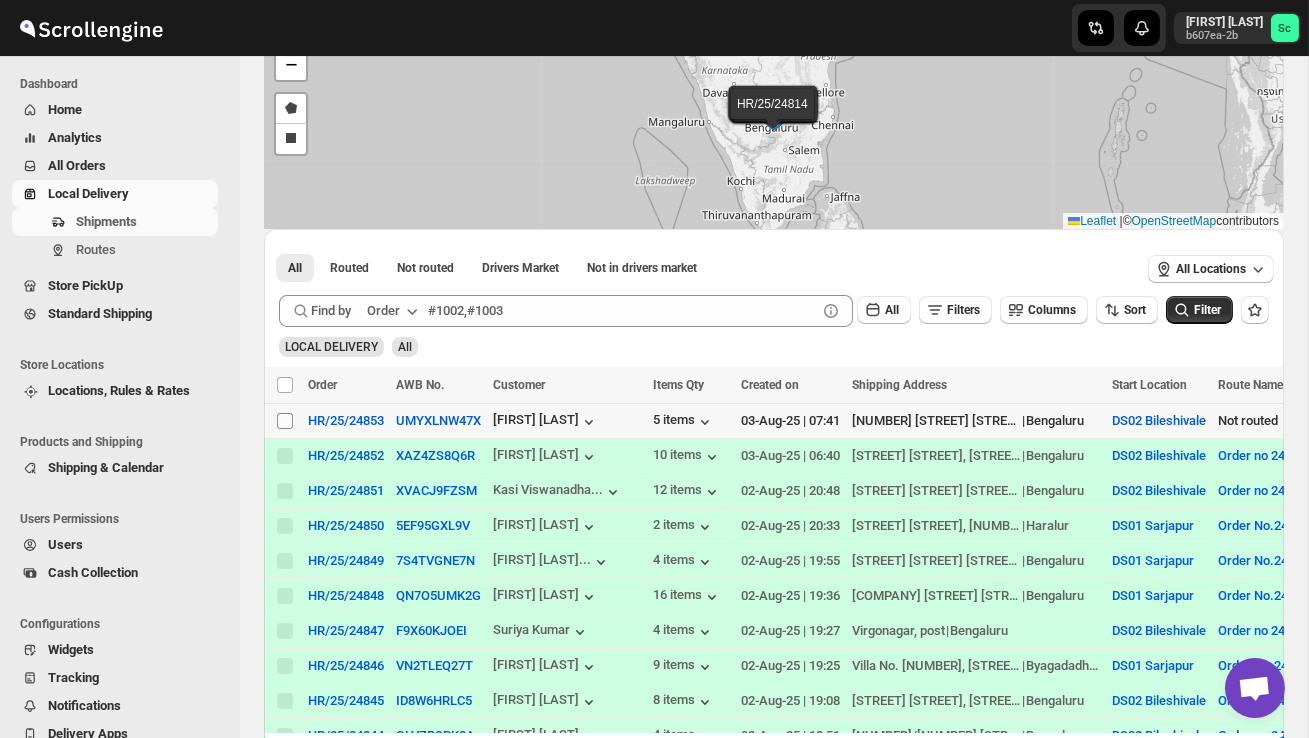 click on "Select shipment" at bounding box center [285, 421] 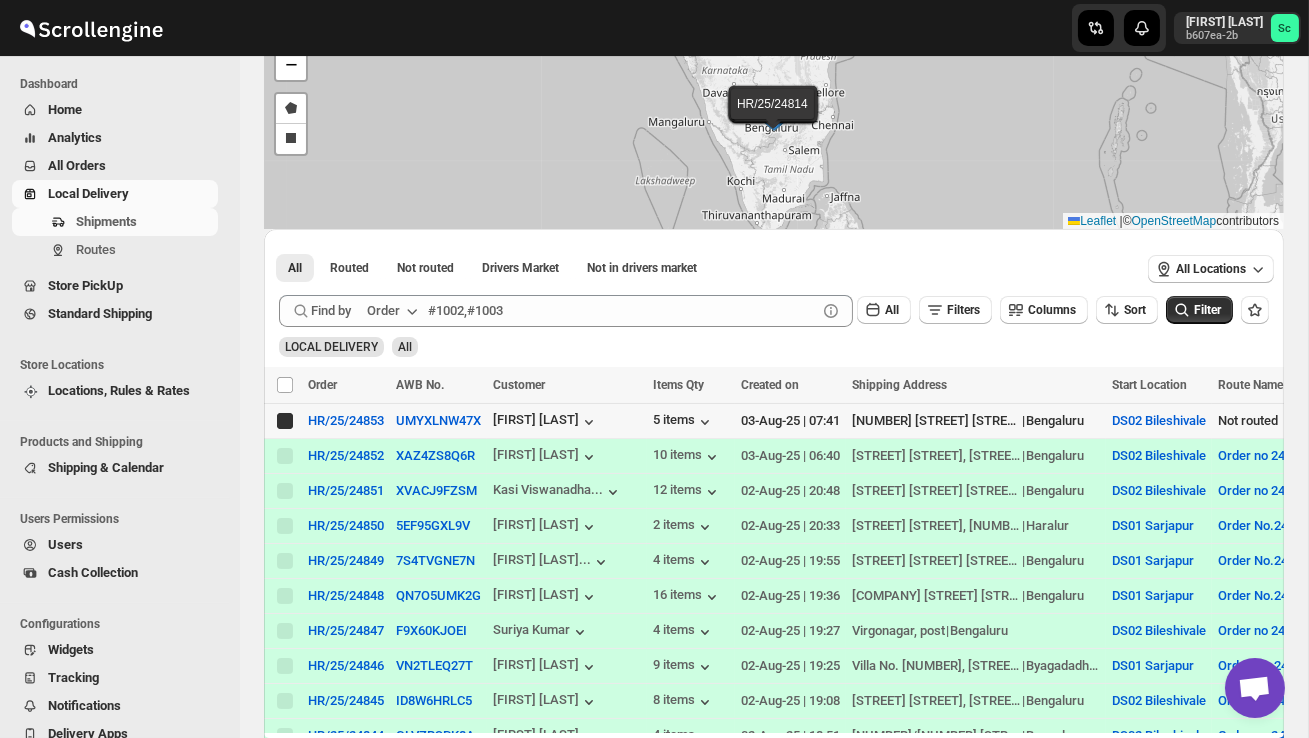 checkbox on "true" 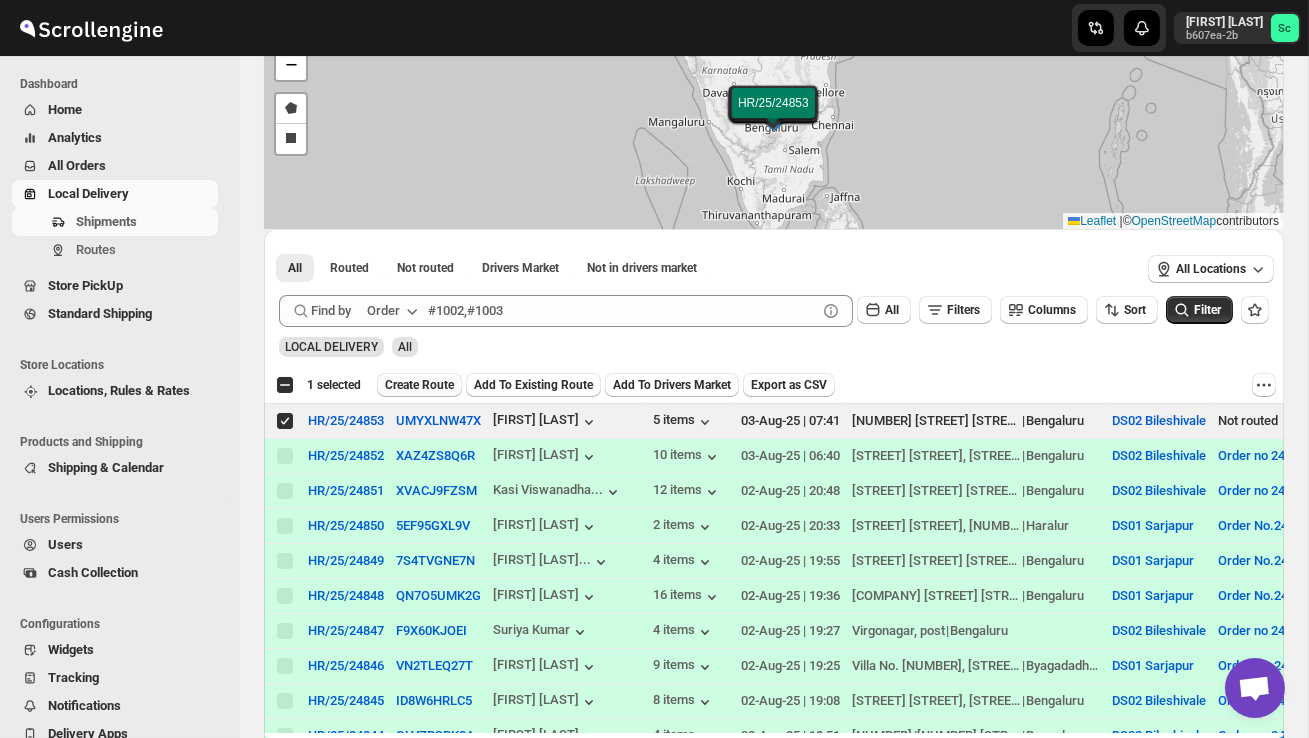 click on "Create Route" at bounding box center (419, 385) 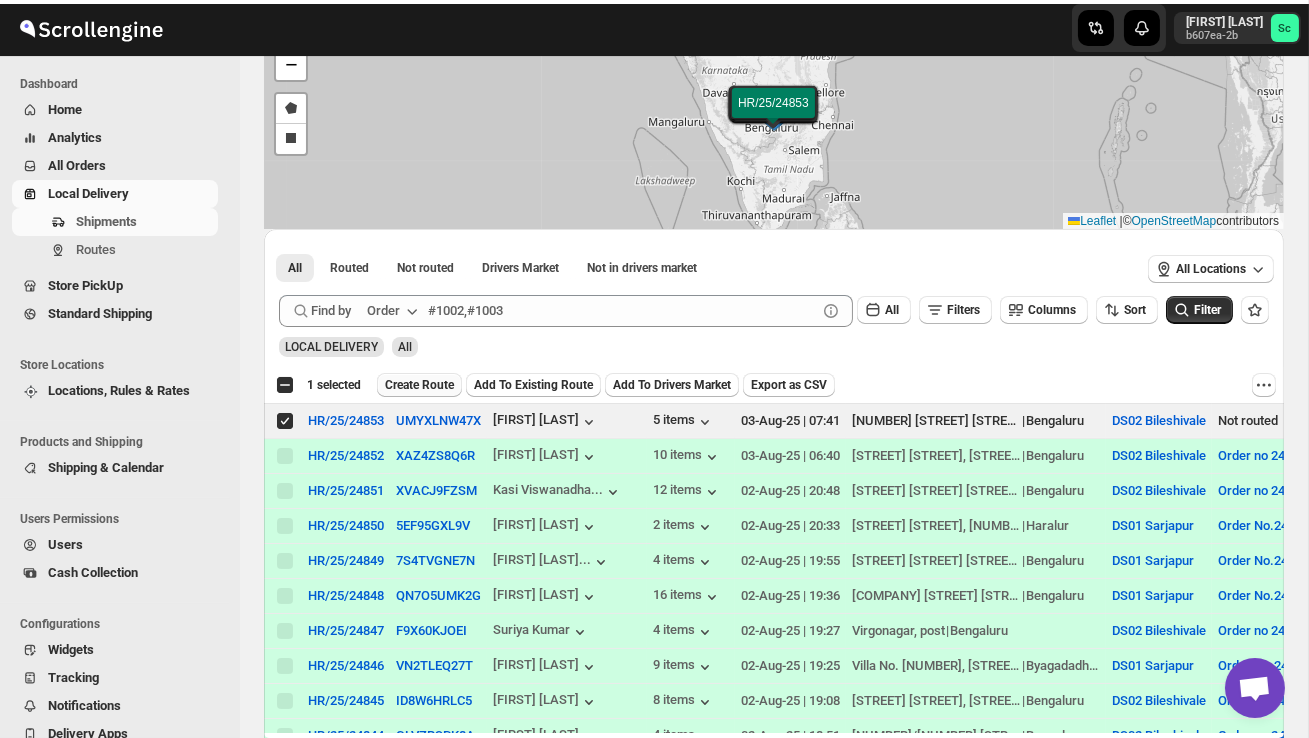 scroll, scrollTop: 0, scrollLeft: 0, axis: both 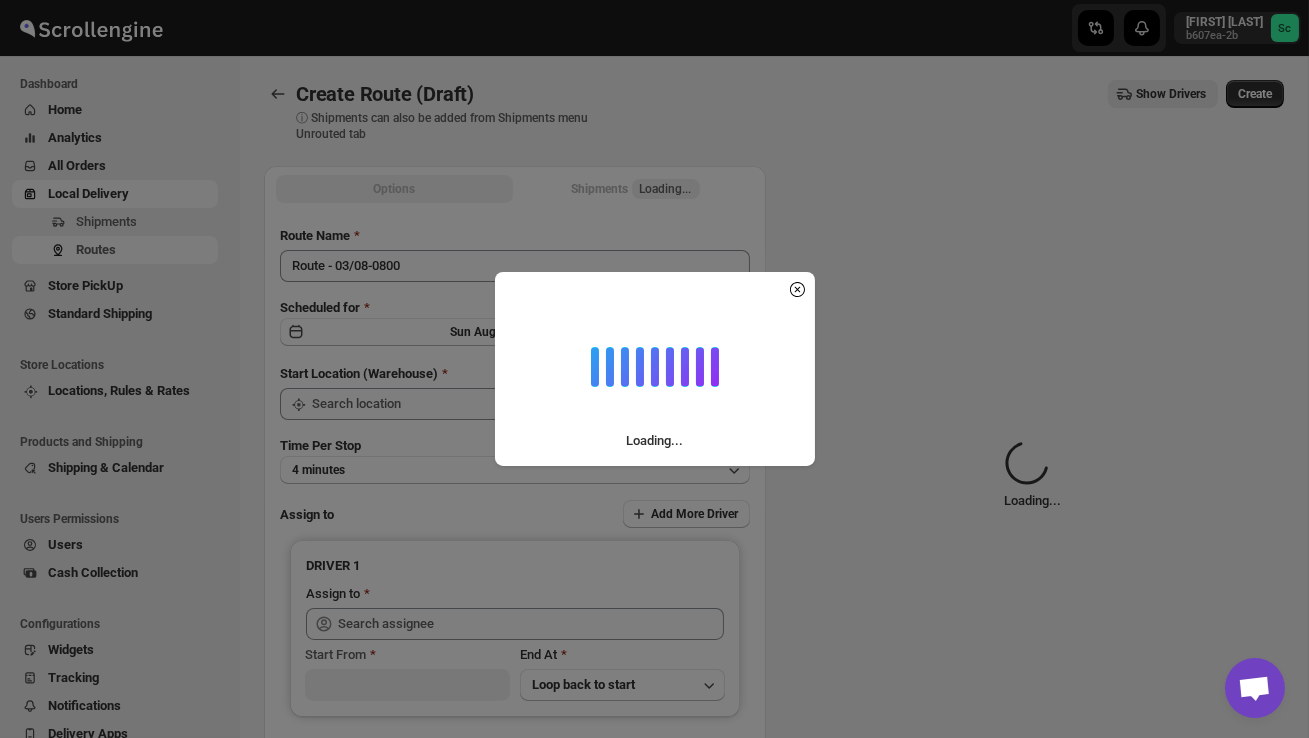 type on "DS02 Bileshivale" 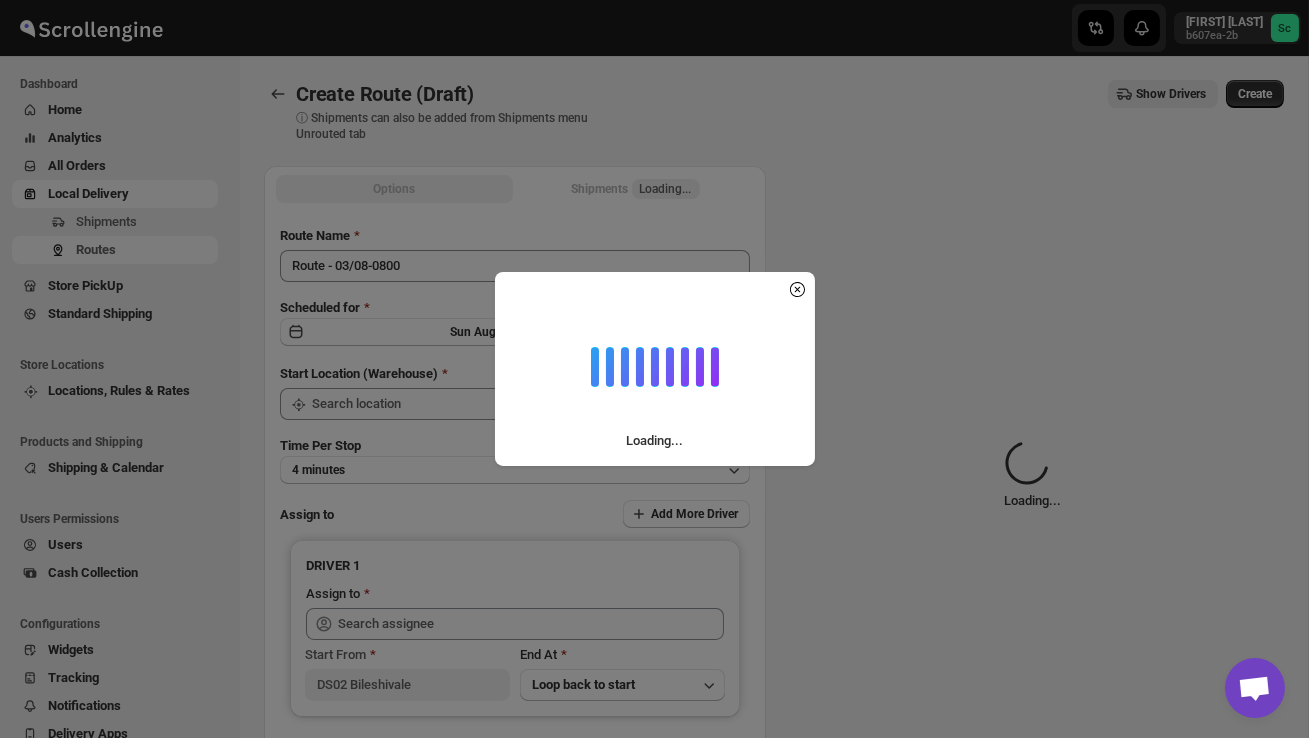 type on "DS02 Bileshivale" 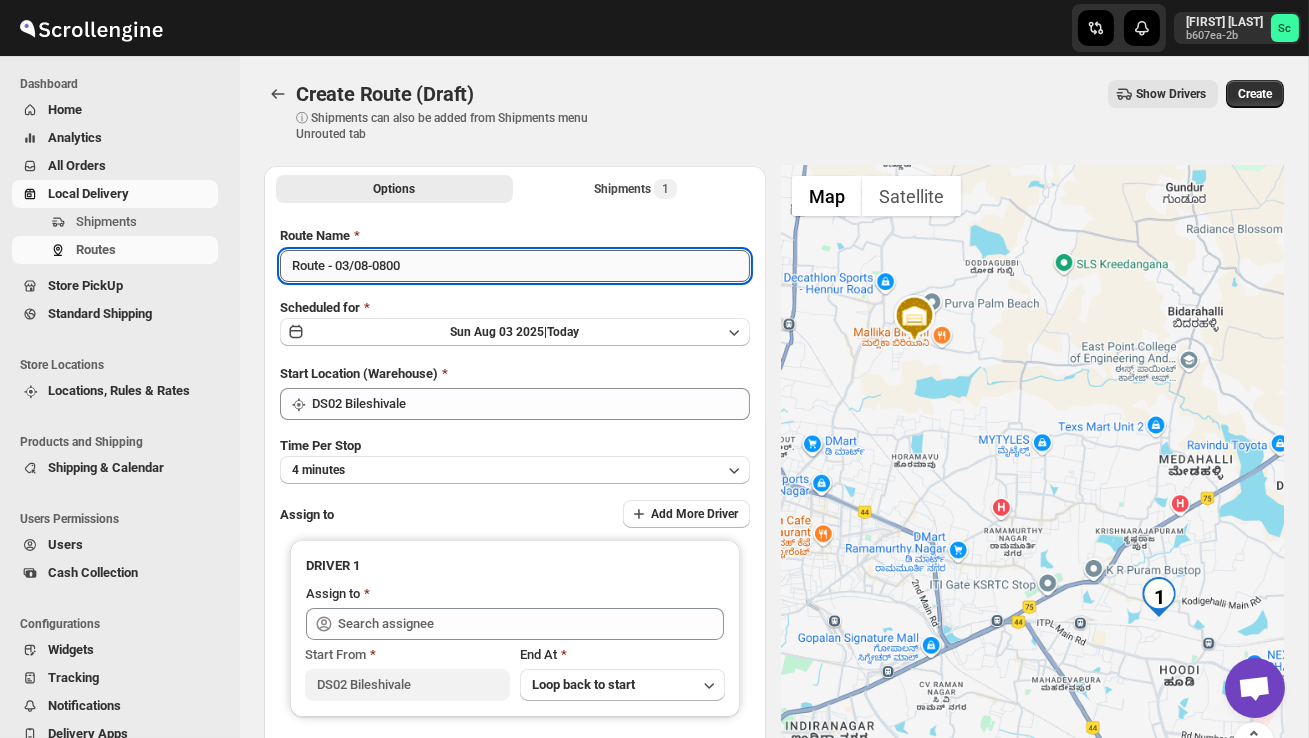 click on "Route - 03/08-0800" at bounding box center (515, 266) 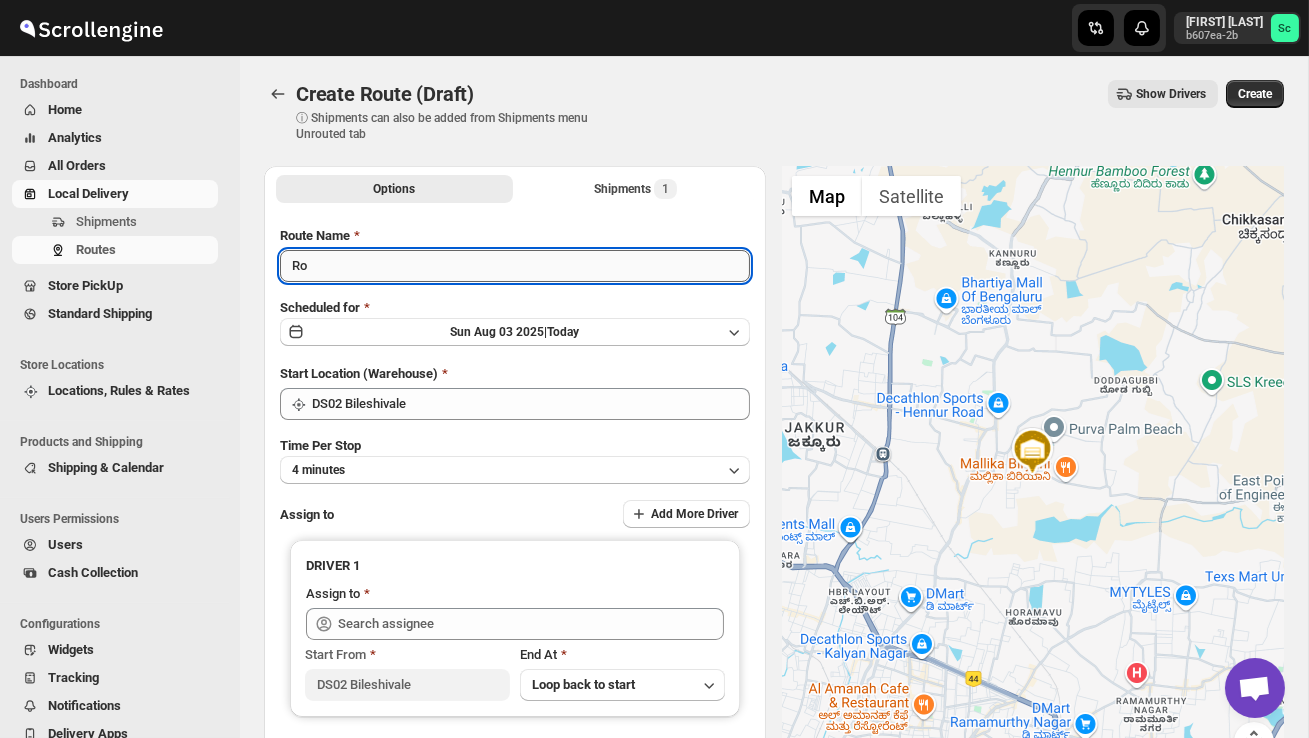 type on "R" 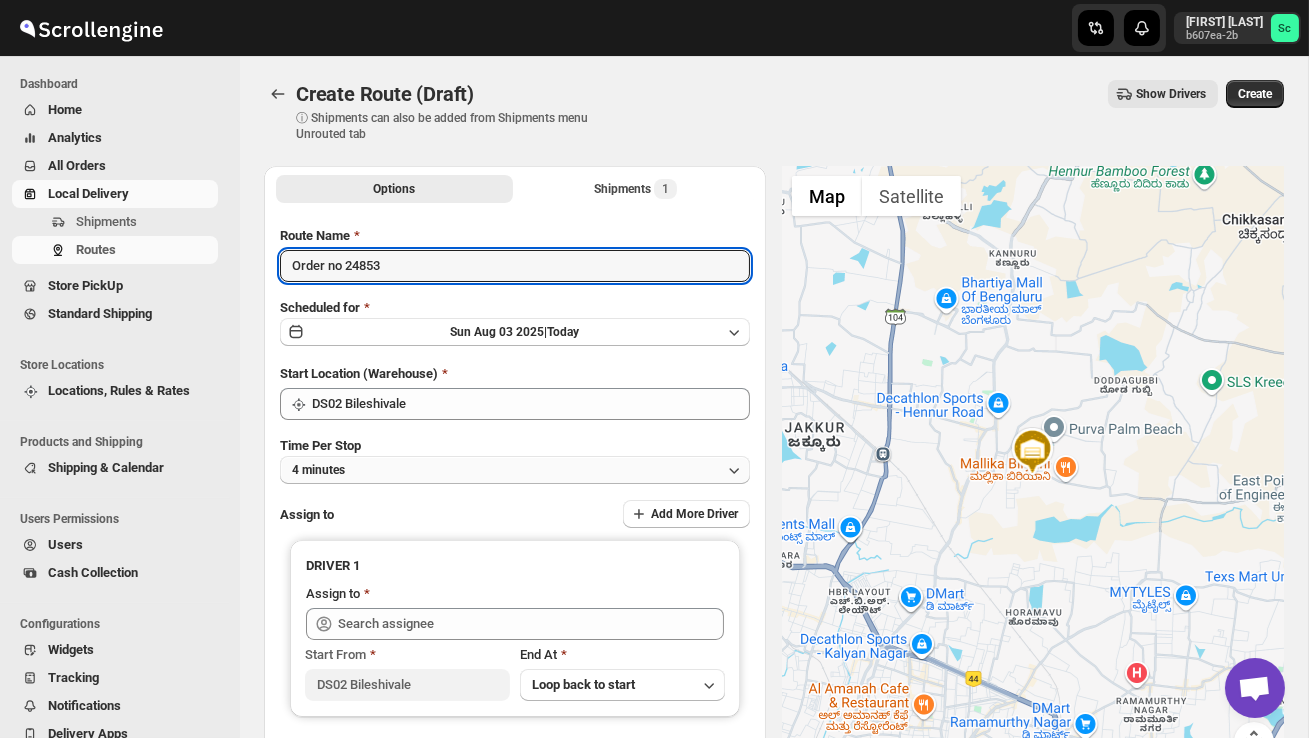 type on "Order no 24853" 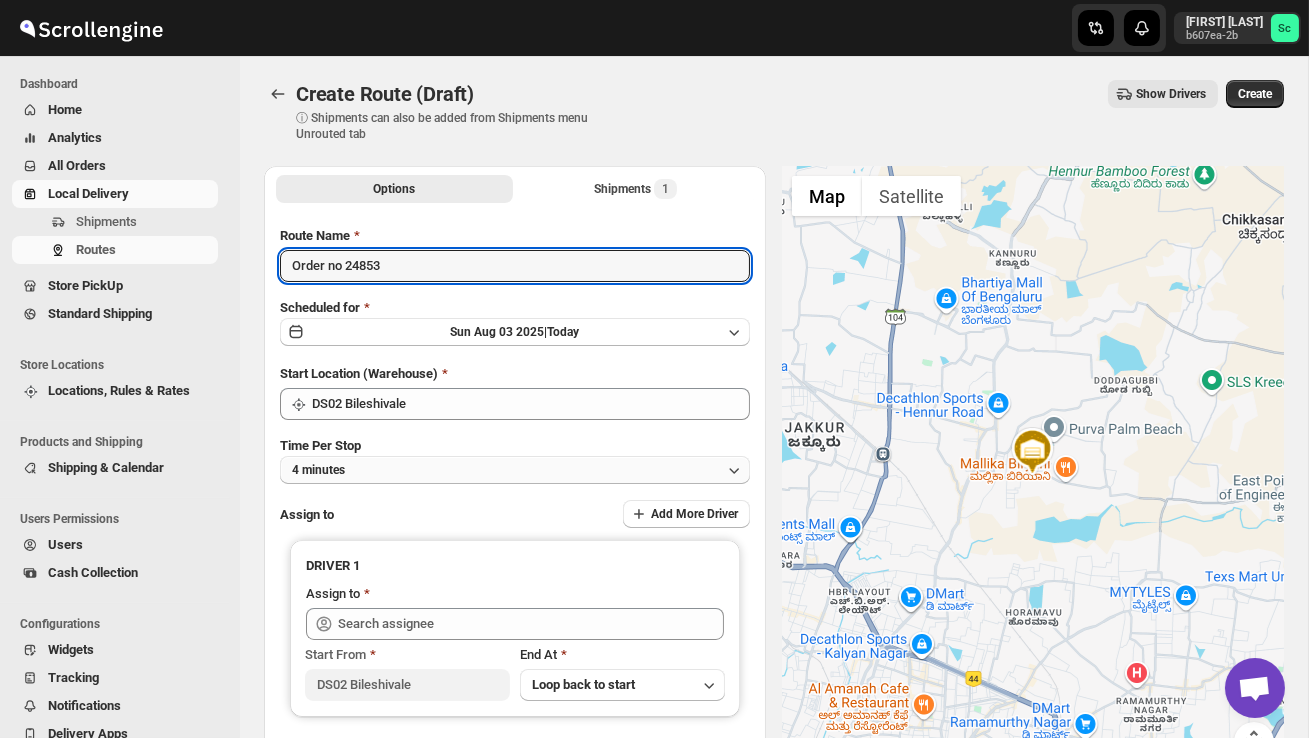 click on "4 minutes" at bounding box center [515, 470] 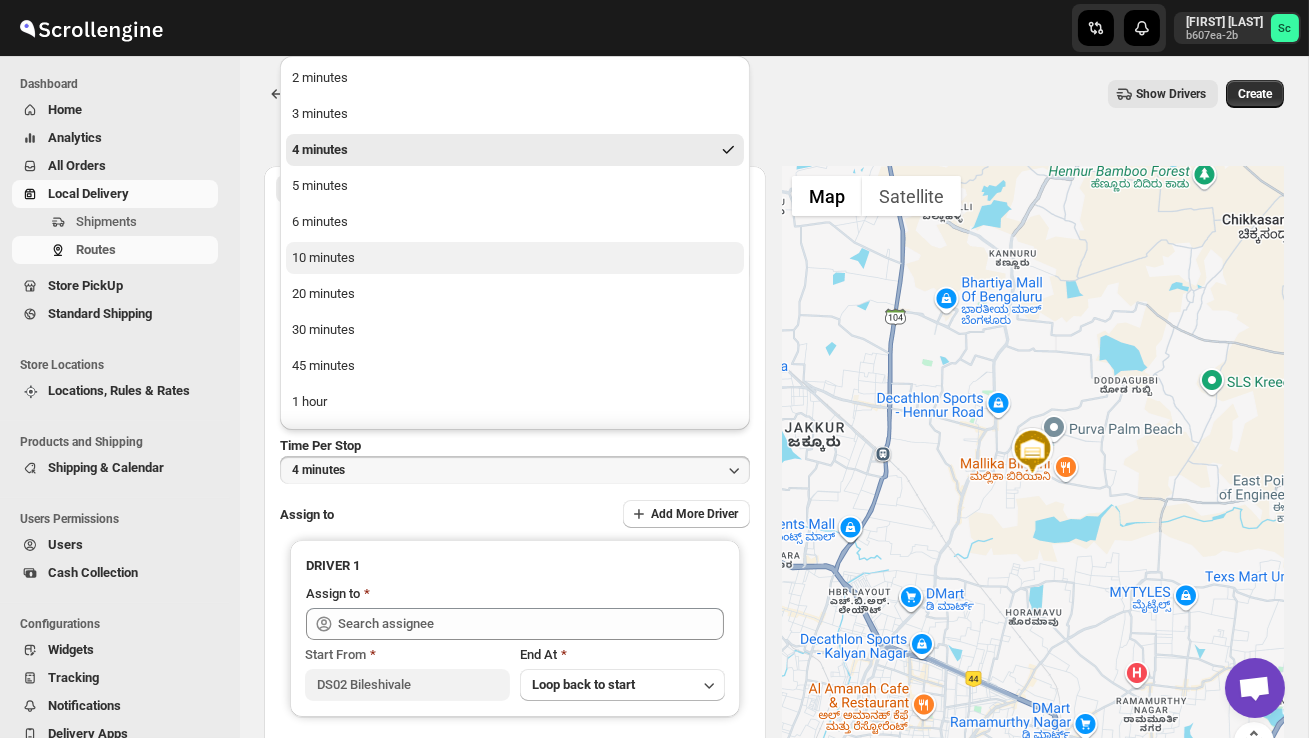 click on "10 minutes" at bounding box center [515, 258] 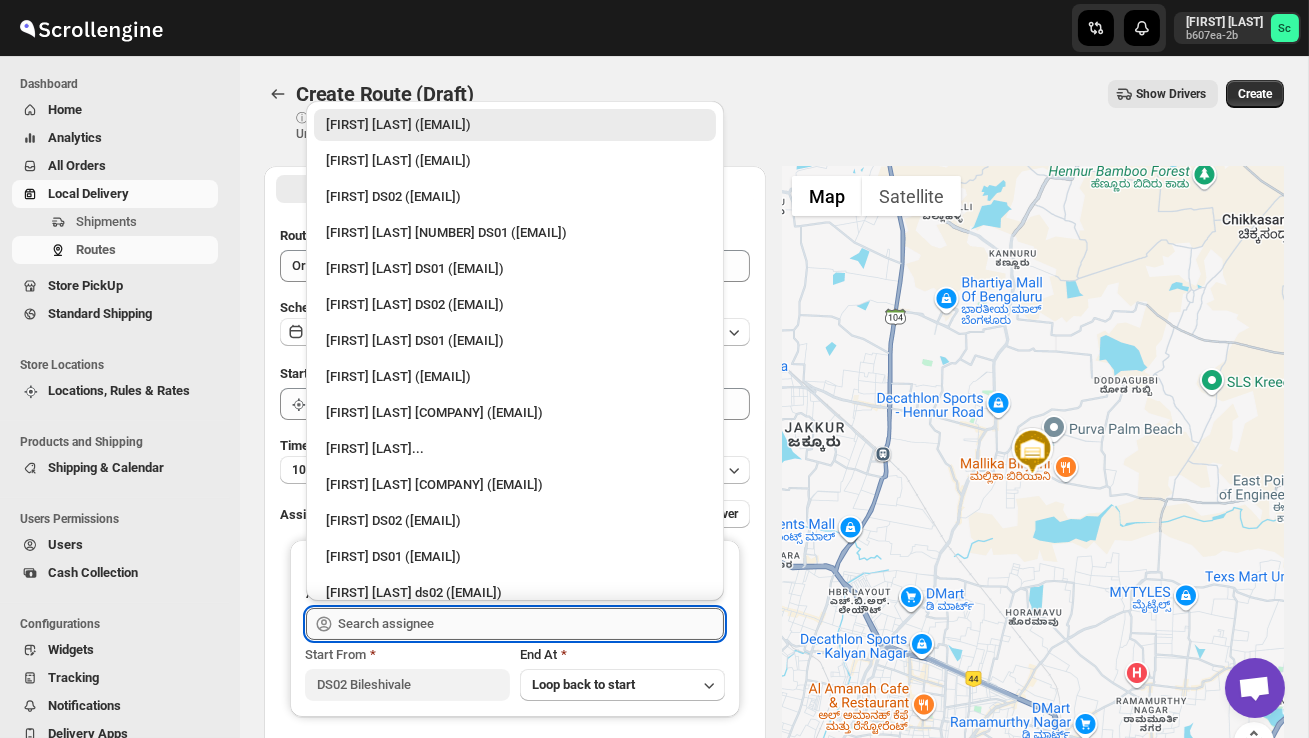 click at bounding box center [531, 624] 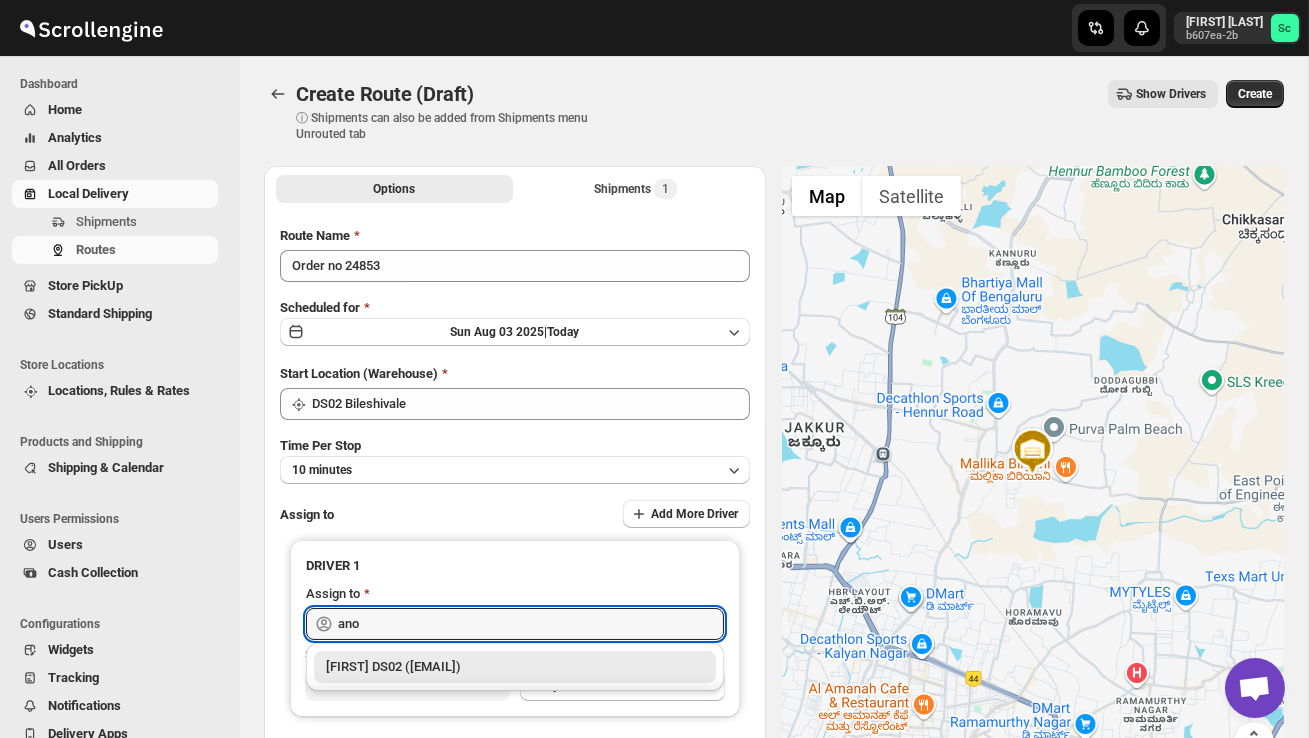 click on "[FIRST] DS02 ([EMAIL])" at bounding box center (515, 667) 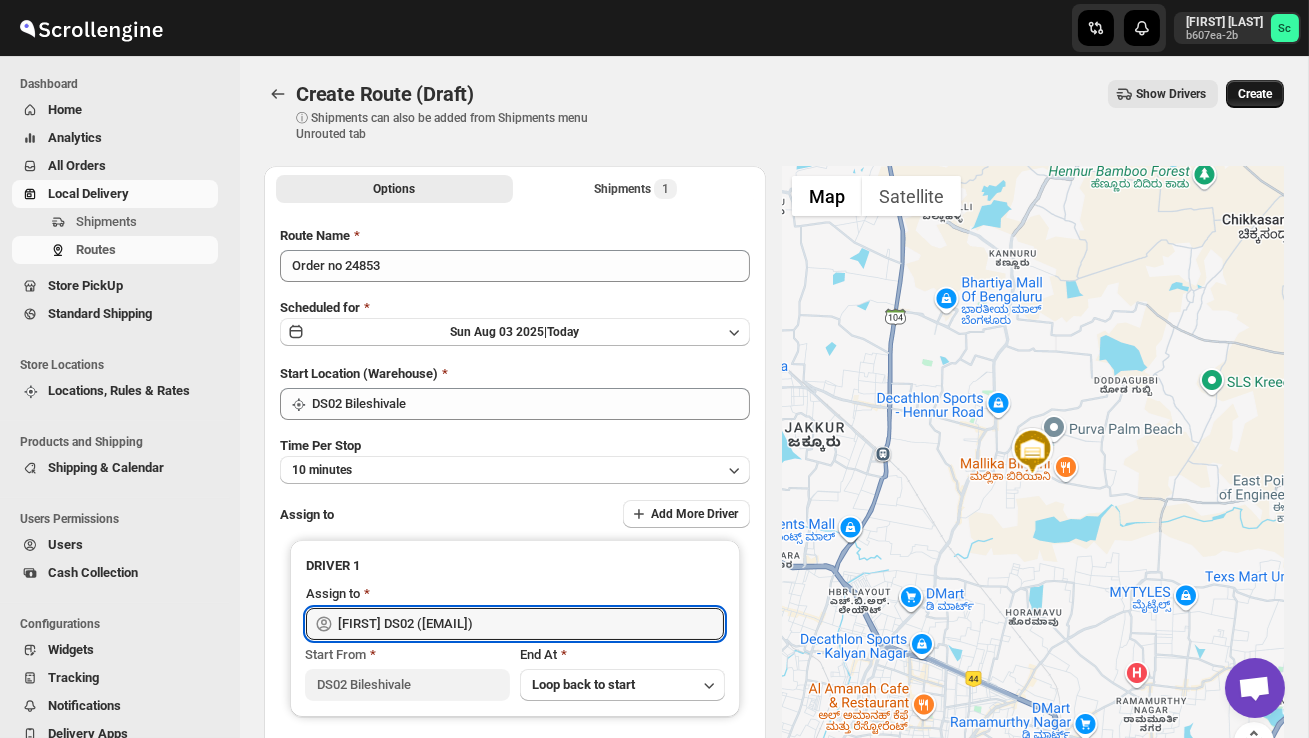 type on "[FIRST] DS02 ([EMAIL])" 